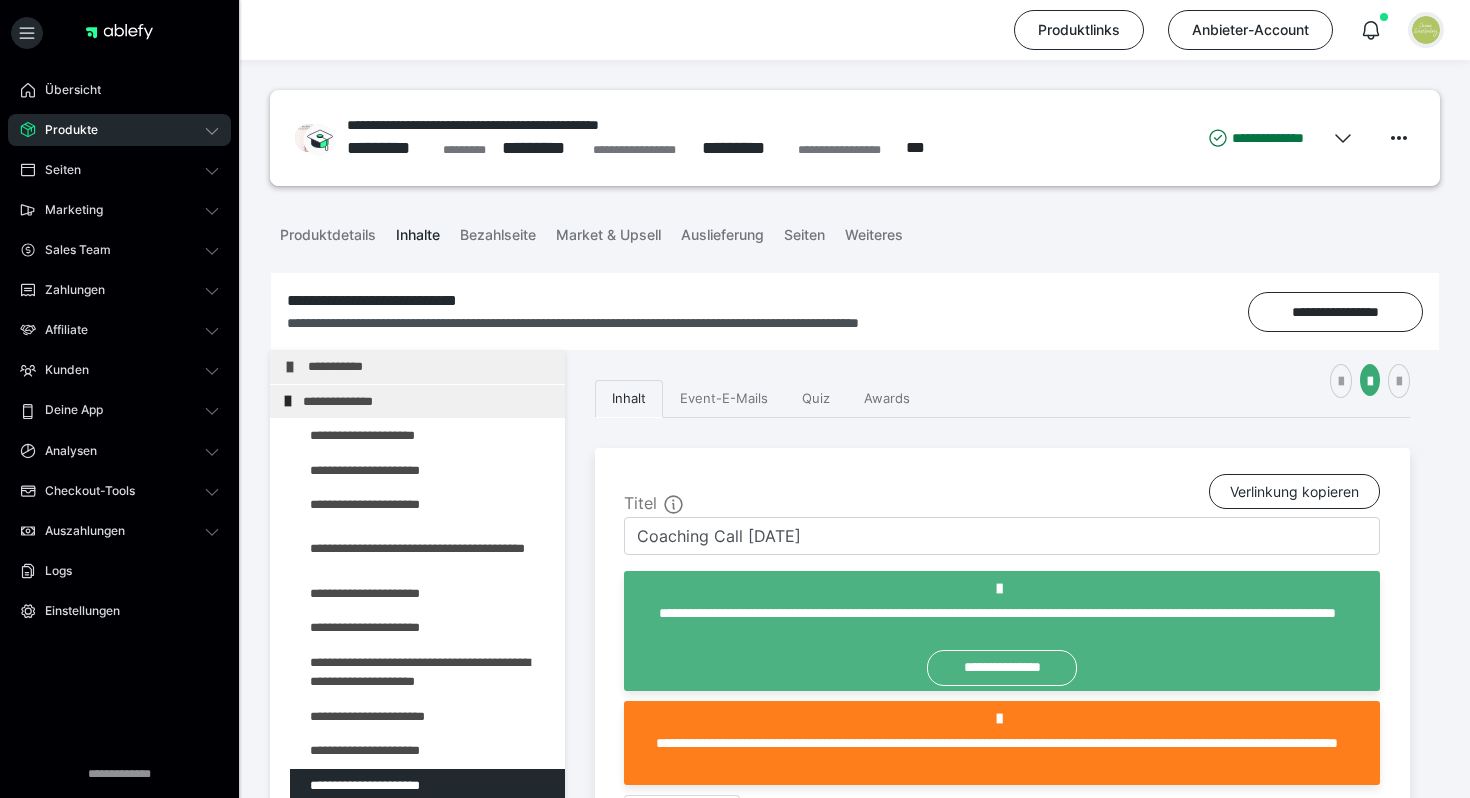 scroll, scrollTop: 305, scrollLeft: 0, axis: vertical 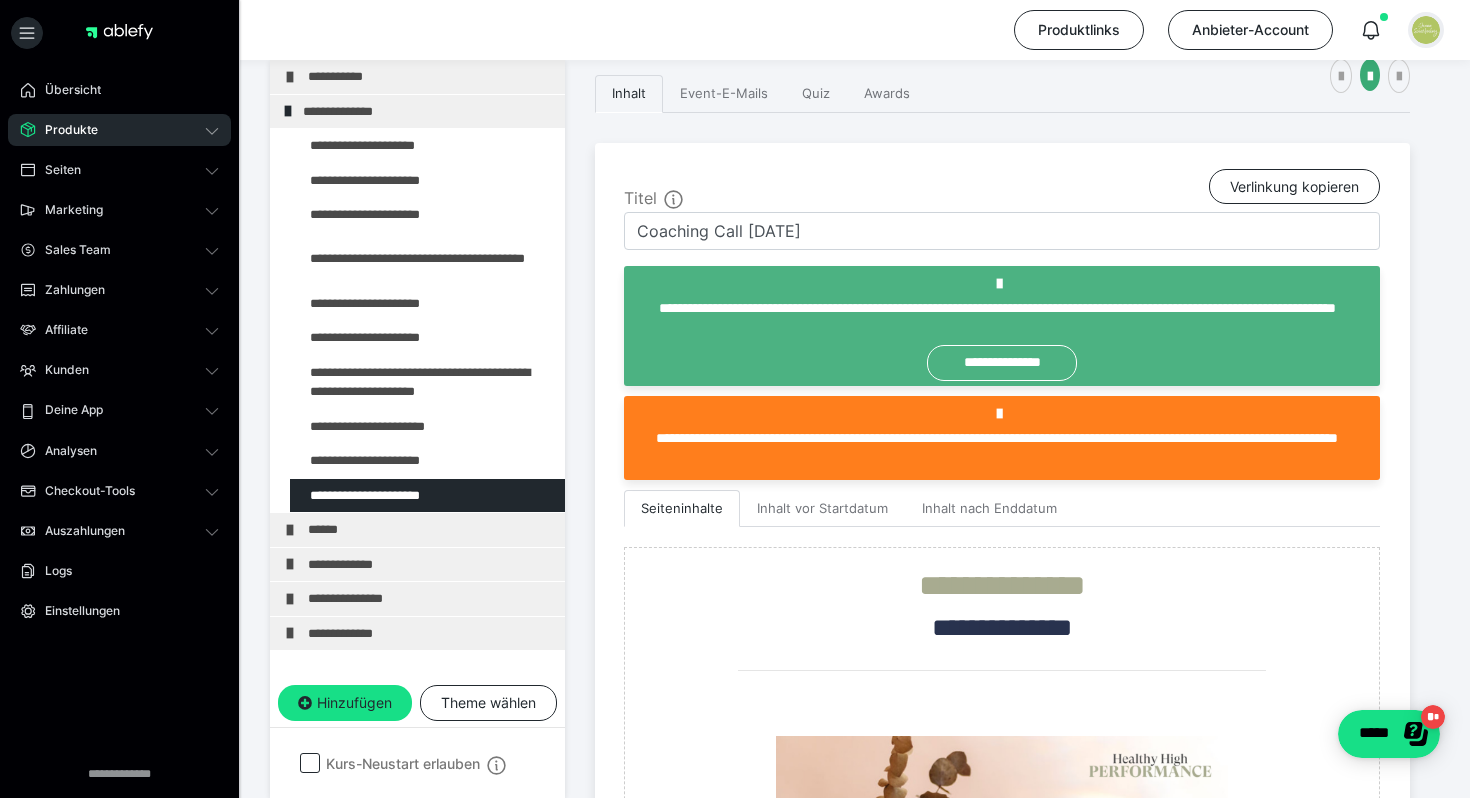 click at bounding box center (1426, 30) 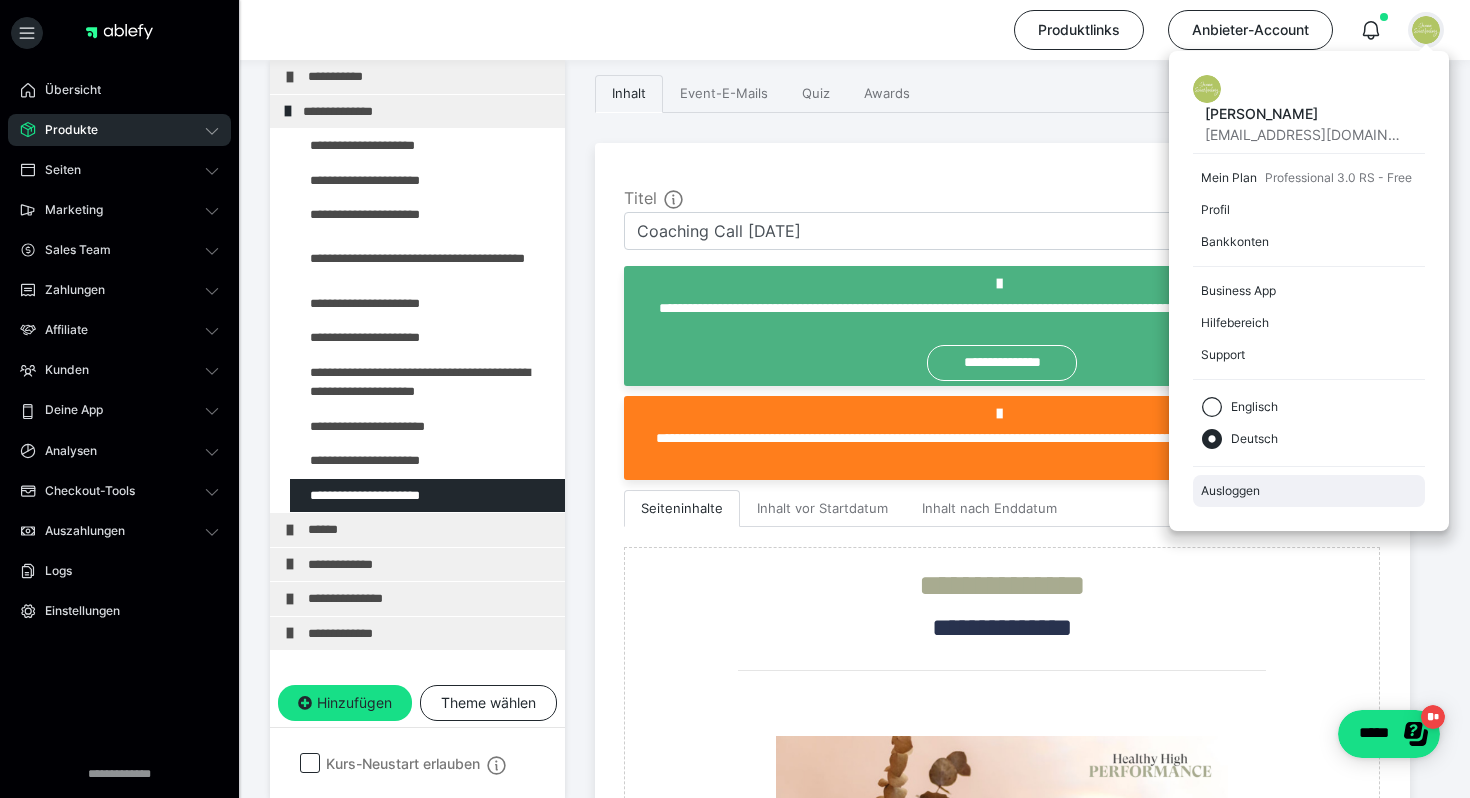 click on "Ausloggen" at bounding box center (1309, 491) 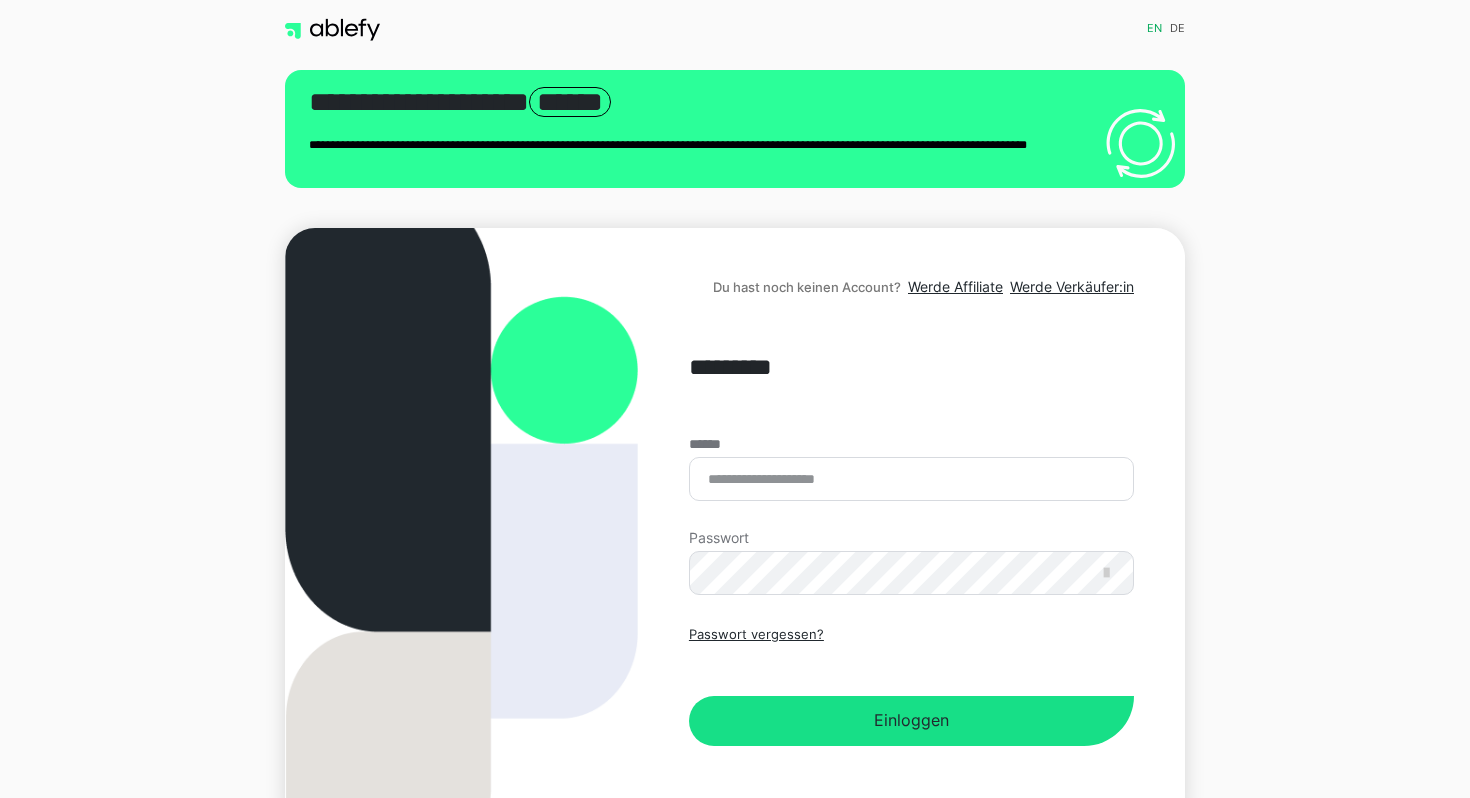 scroll, scrollTop: 0, scrollLeft: 0, axis: both 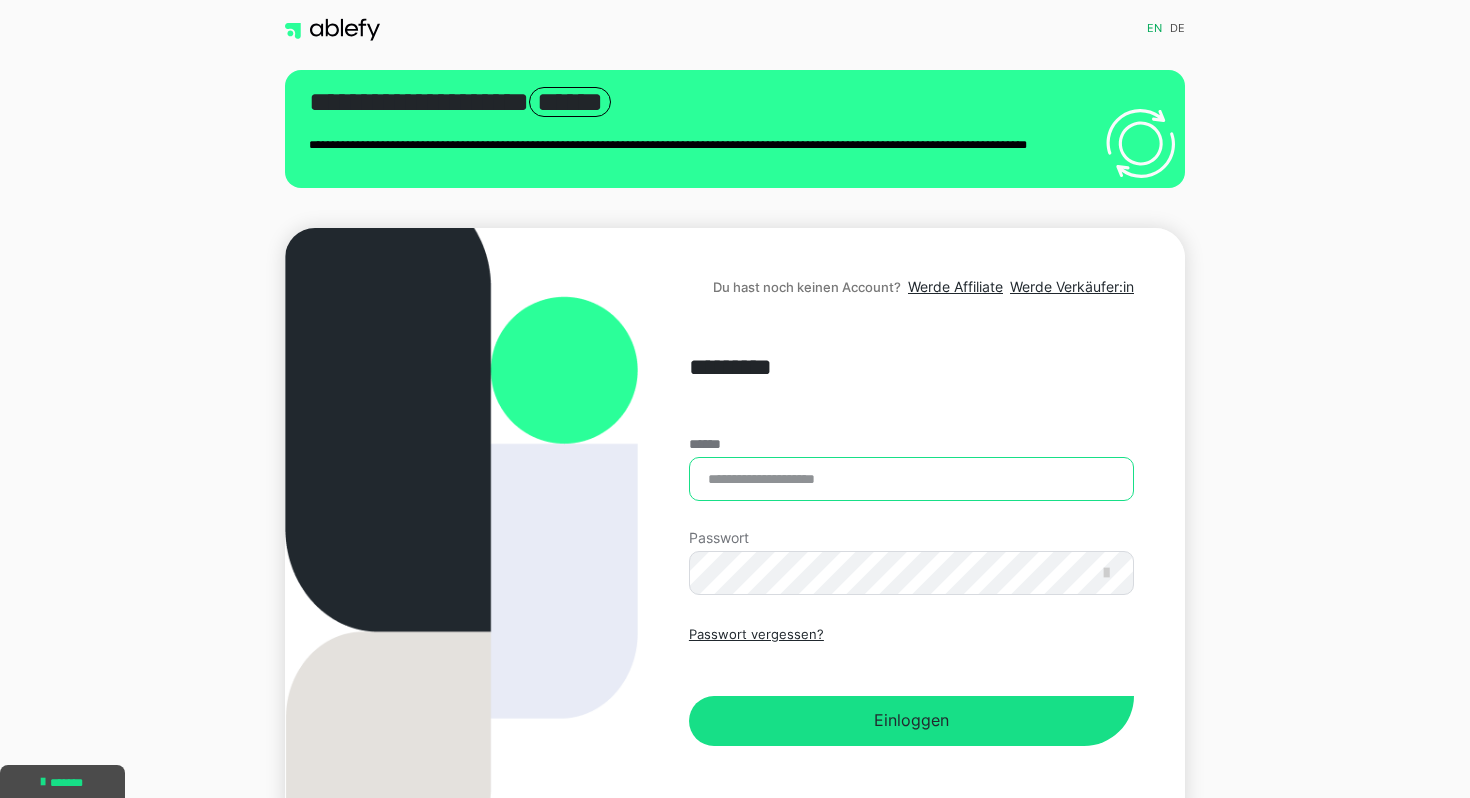 type on "**********" 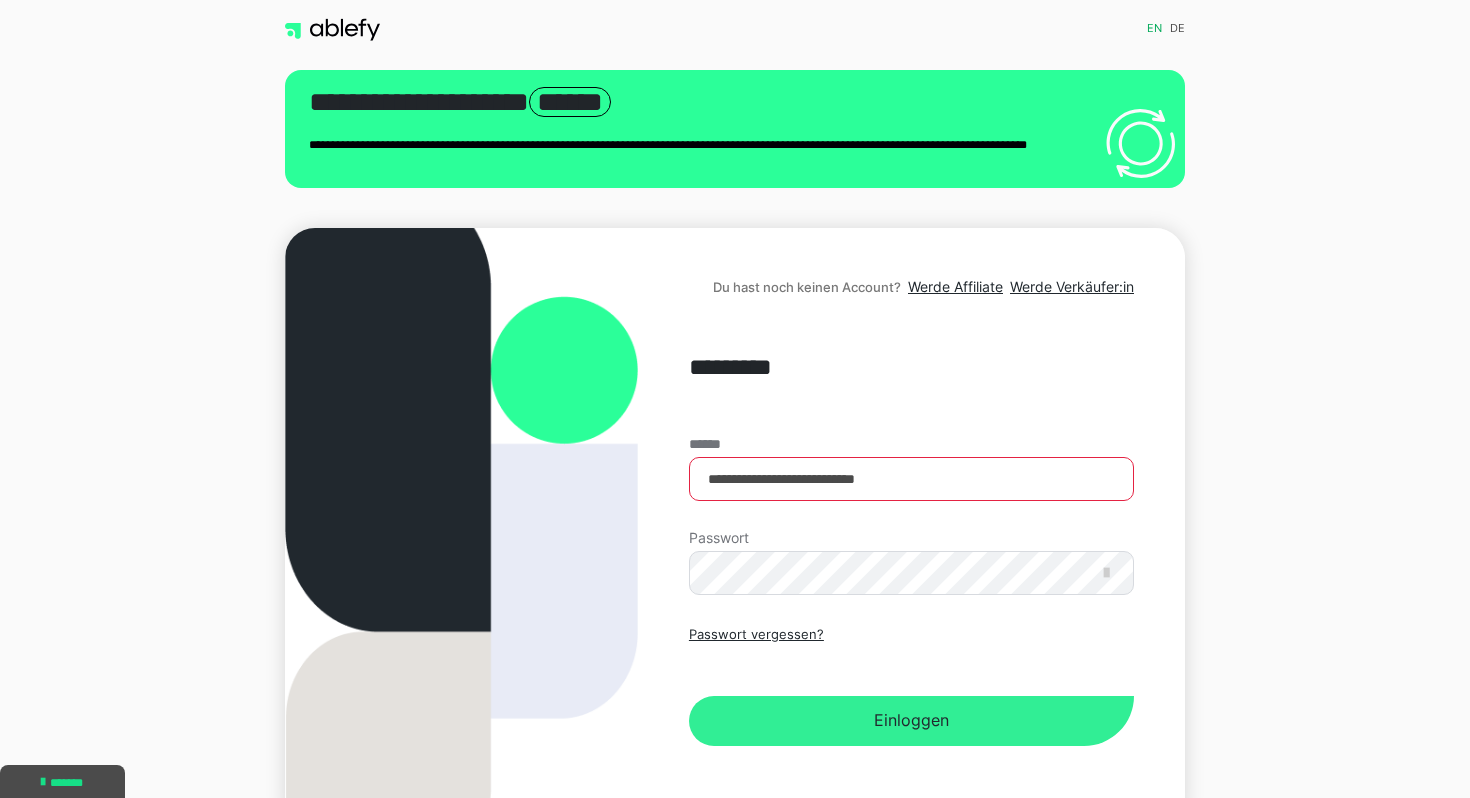 click on "Einloggen" at bounding box center (911, 721) 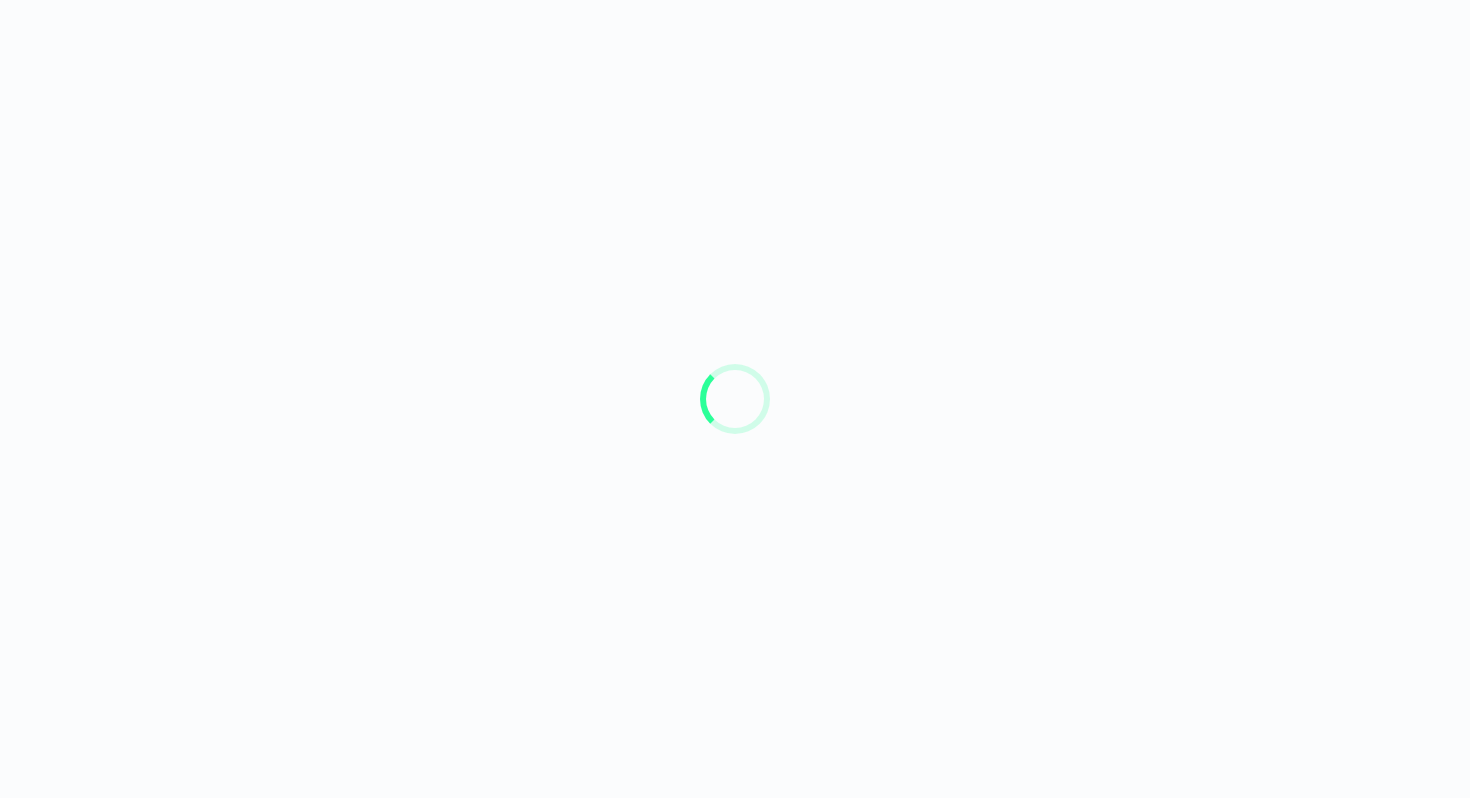 scroll, scrollTop: 0, scrollLeft: 0, axis: both 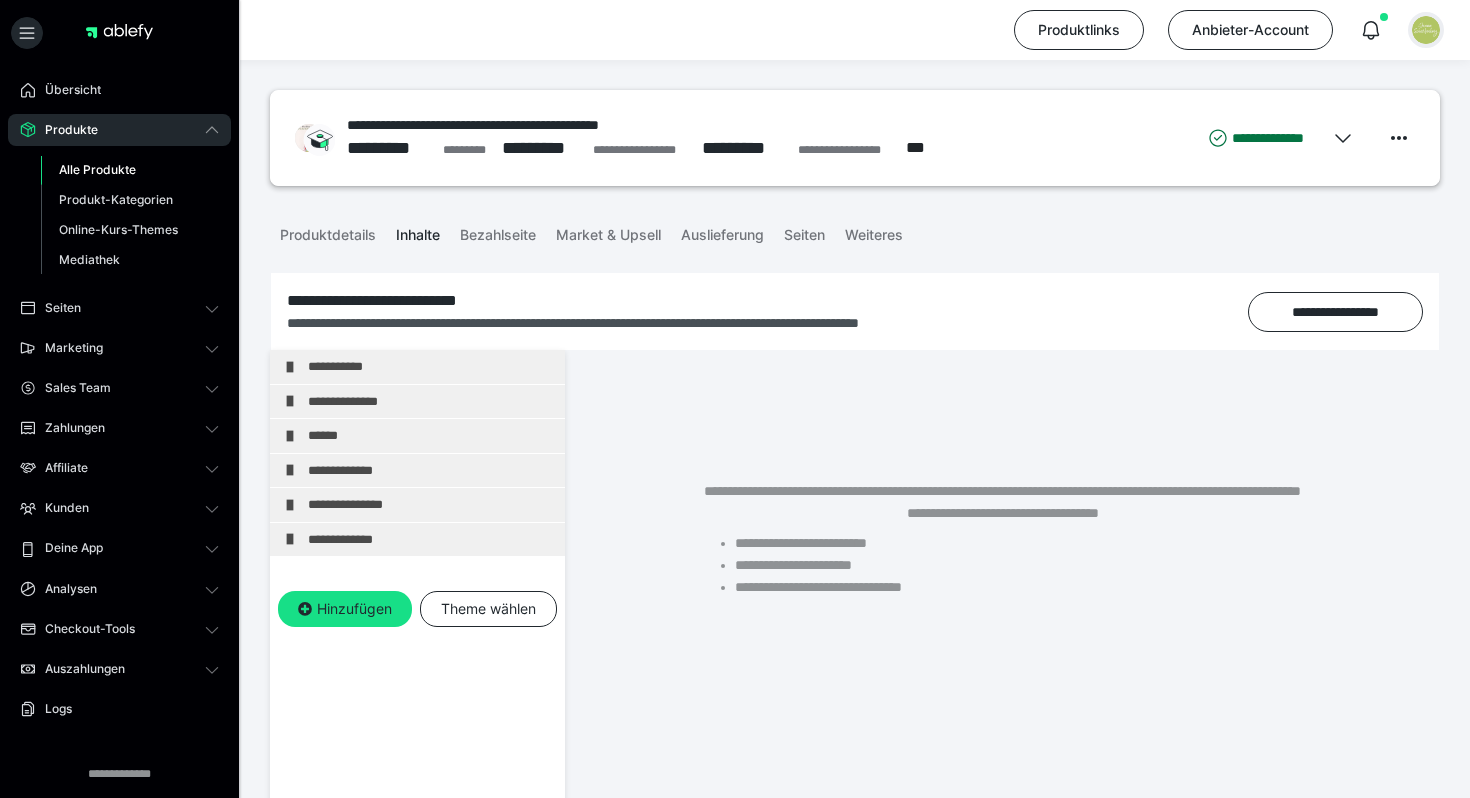 click at bounding box center [1426, 30] 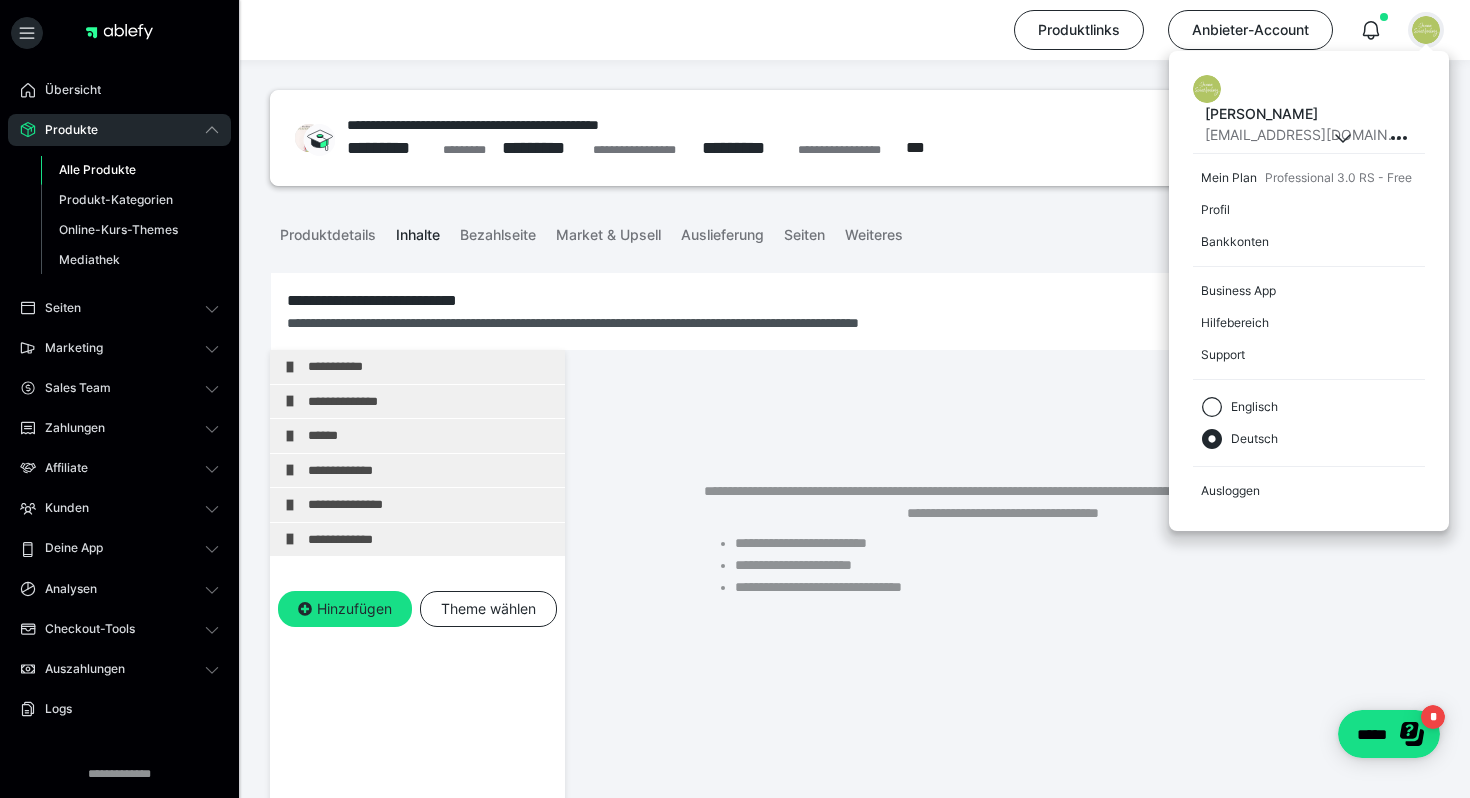 scroll, scrollTop: 0, scrollLeft: 0, axis: both 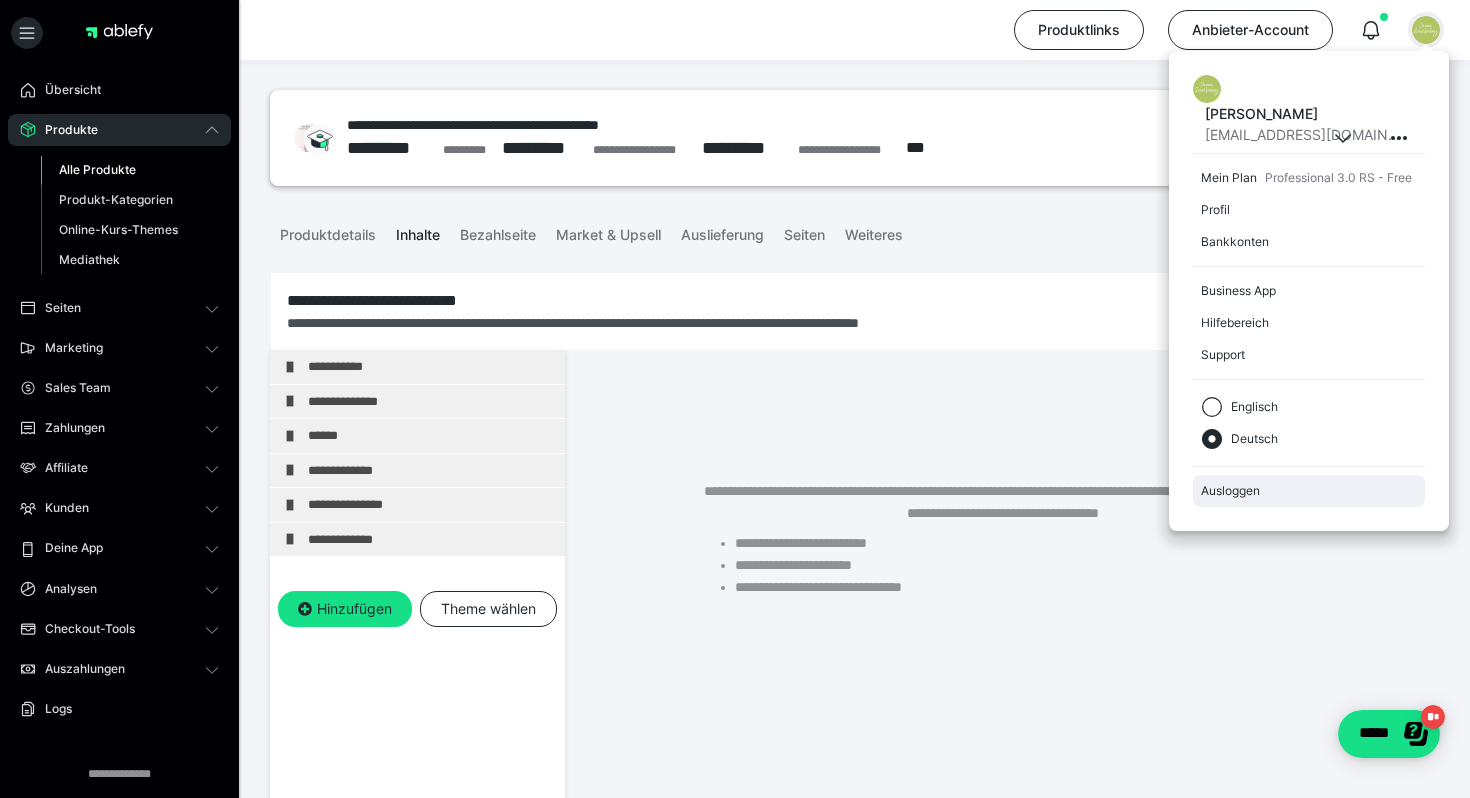 click on "Ausloggen" at bounding box center (1309, 491) 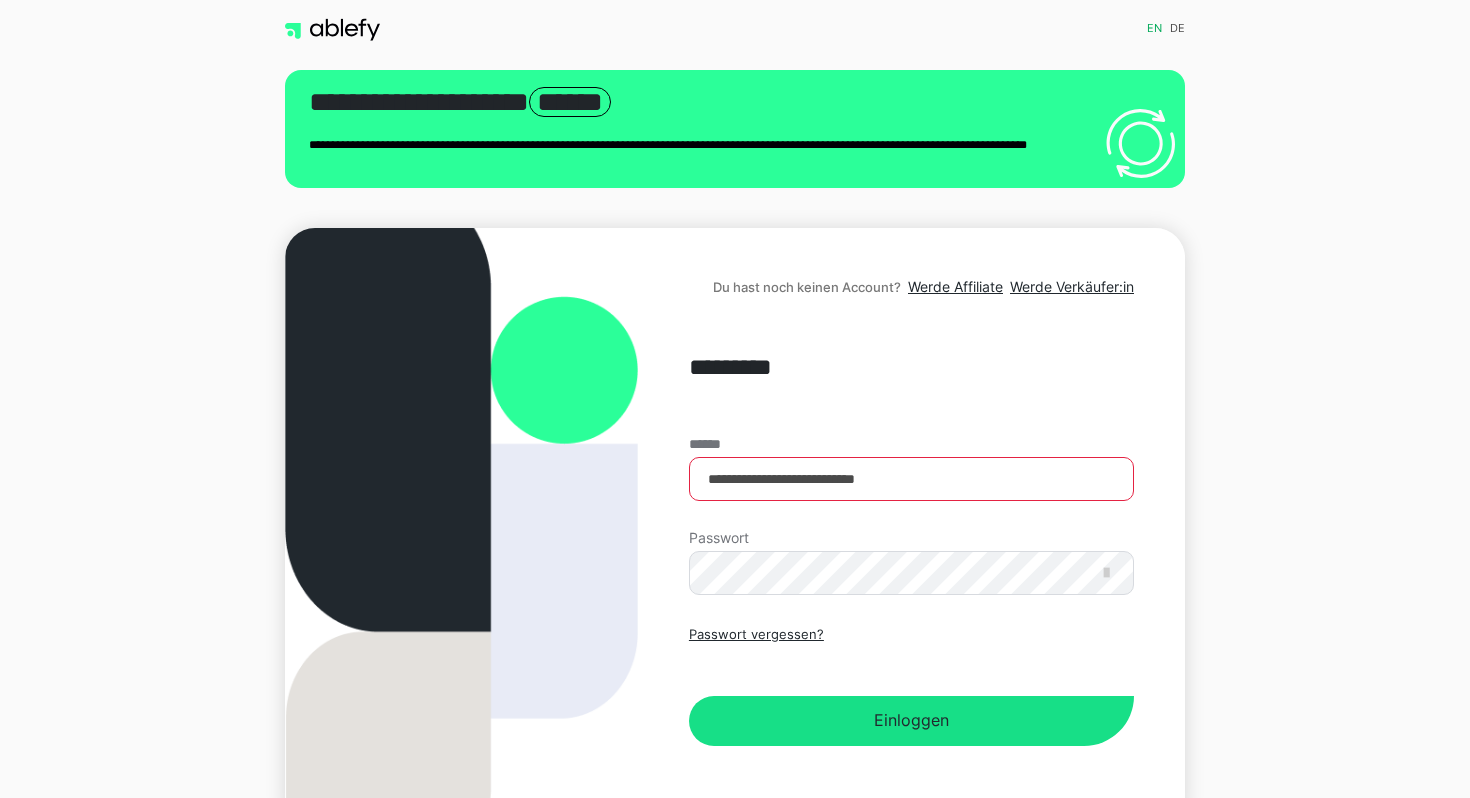 scroll, scrollTop: 0, scrollLeft: 0, axis: both 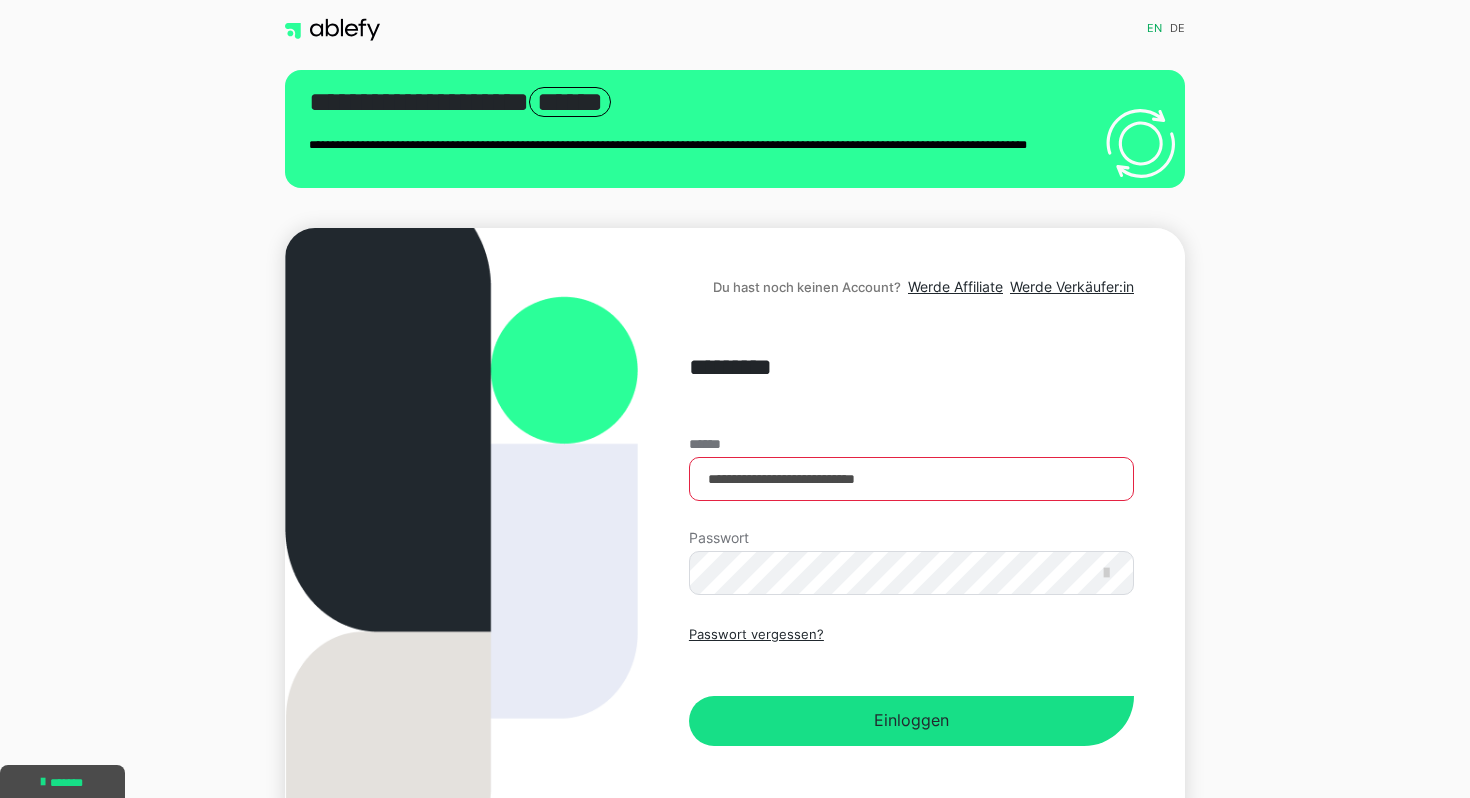 click on "**********" at bounding box center (911, 479) 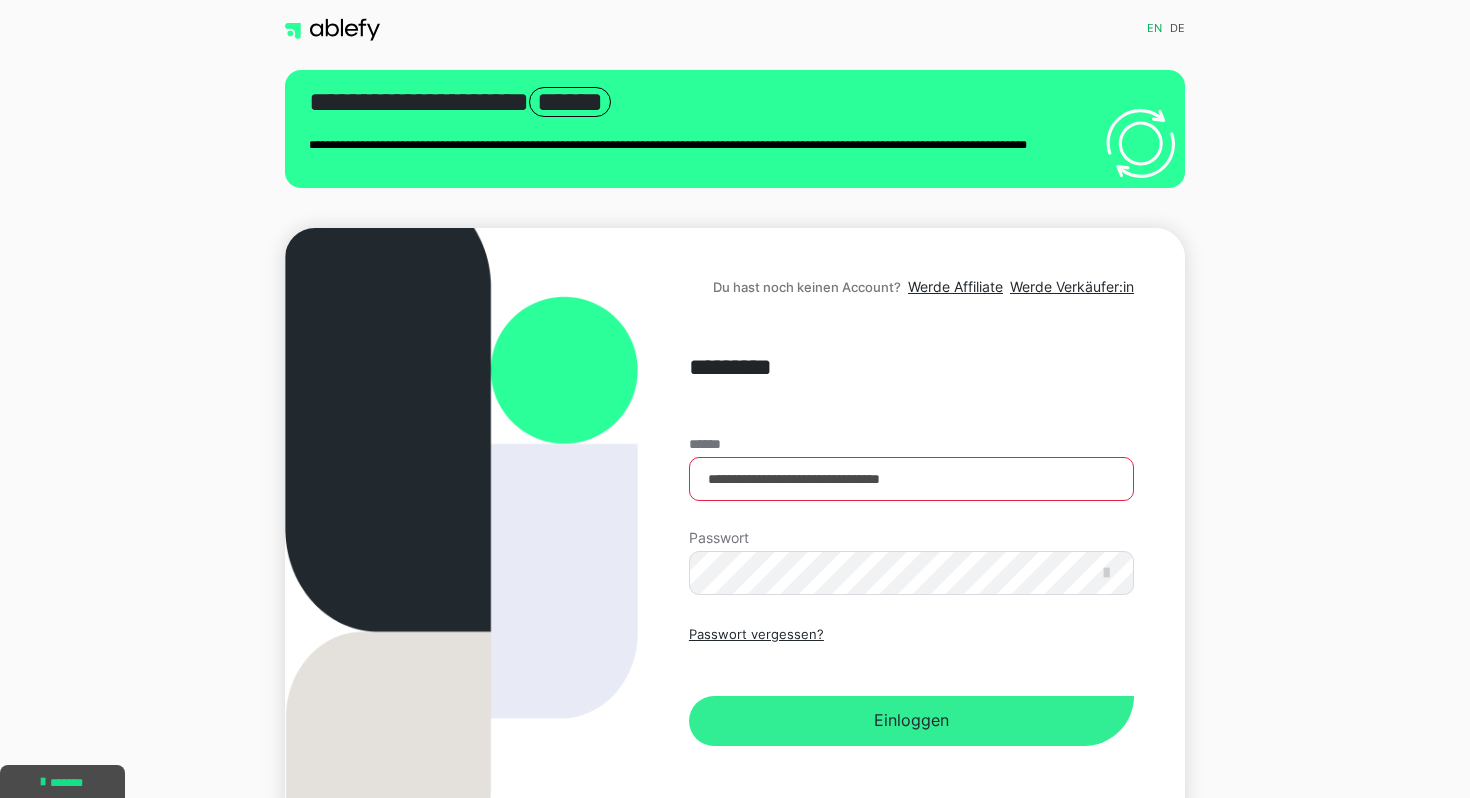 click on "Einloggen" at bounding box center [911, 721] 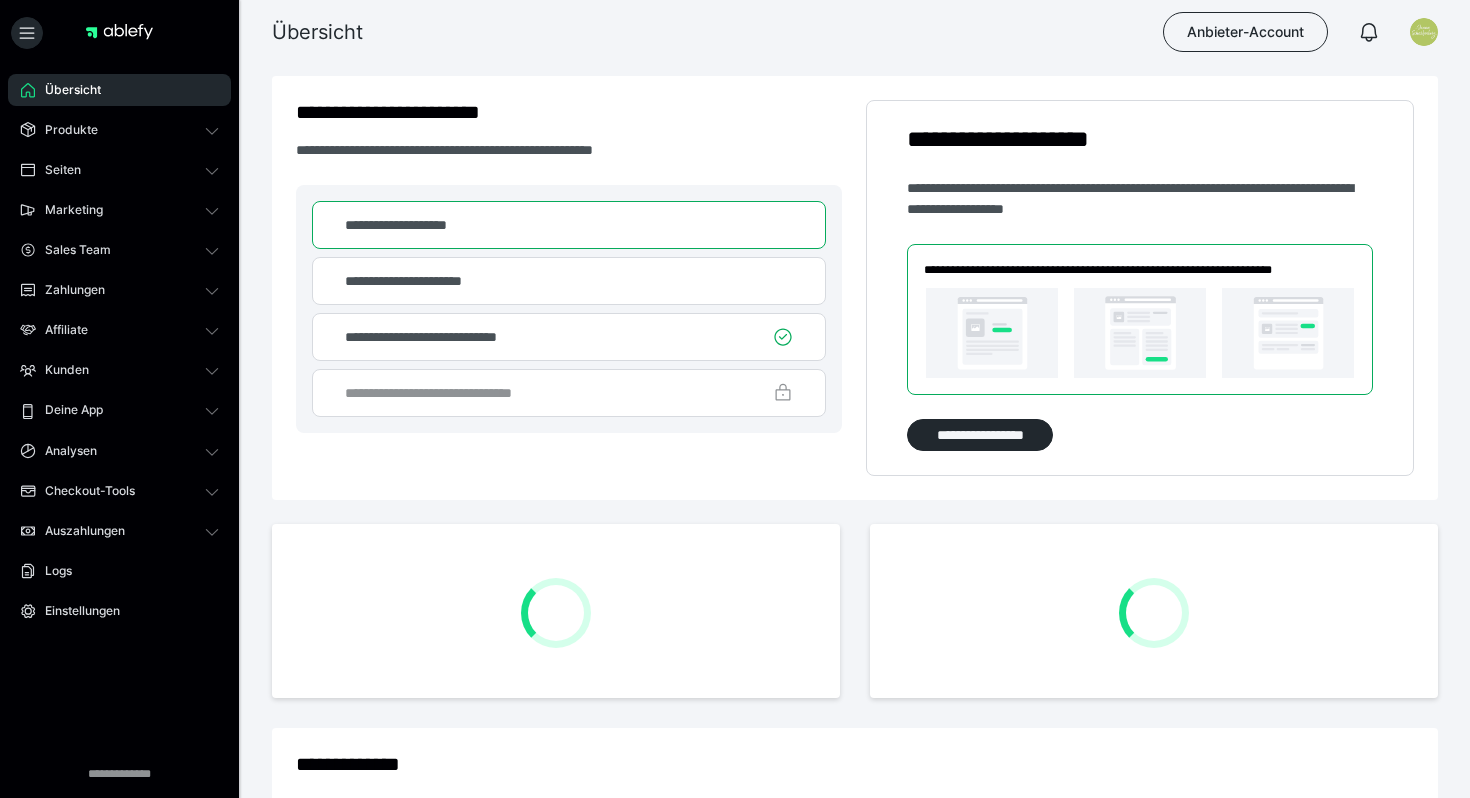 scroll, scrollTop: 0, scrollLeft: 0, axis: both 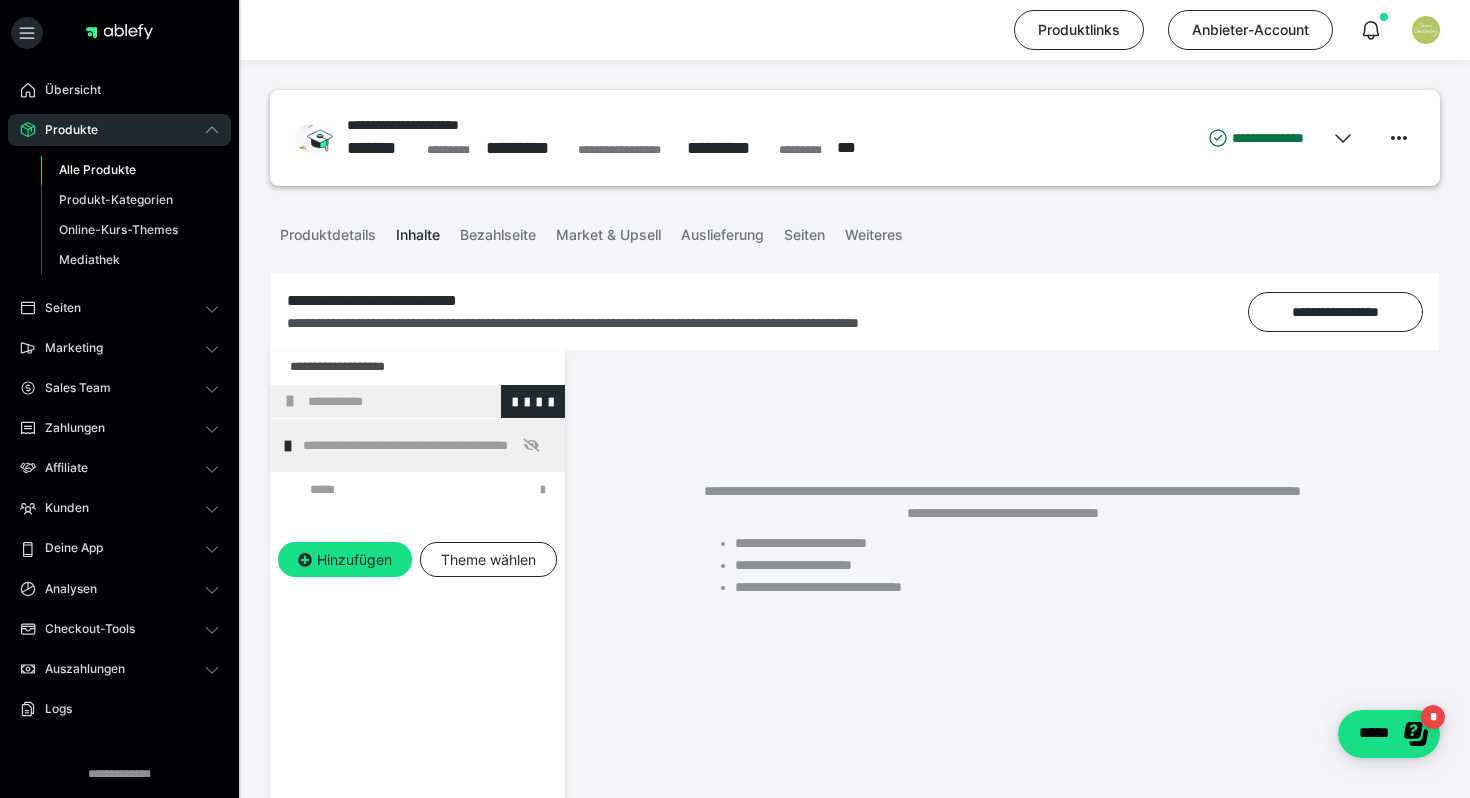 click on "**********" at bounding box center (431, 402) 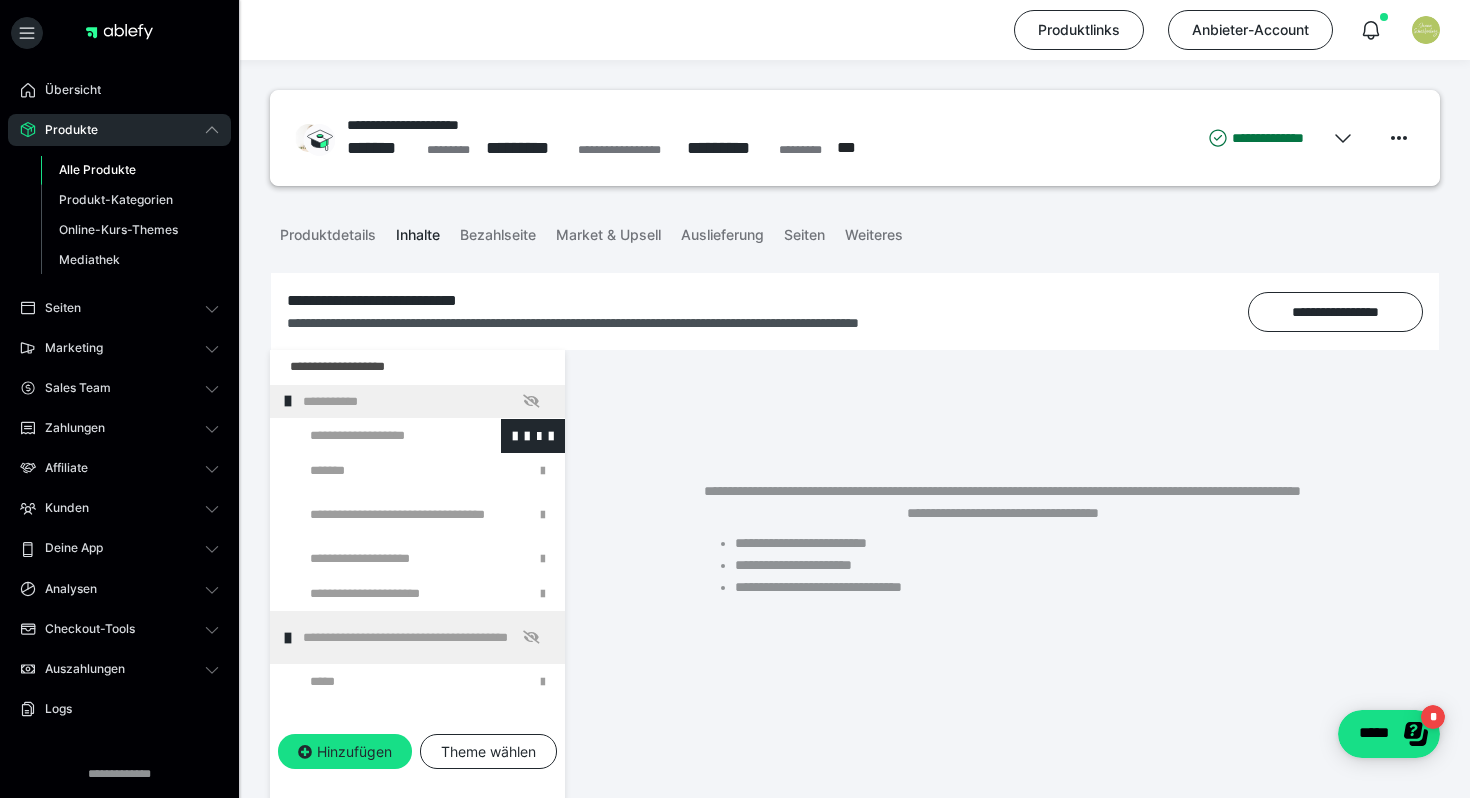 click at bounding box center [375, 436] 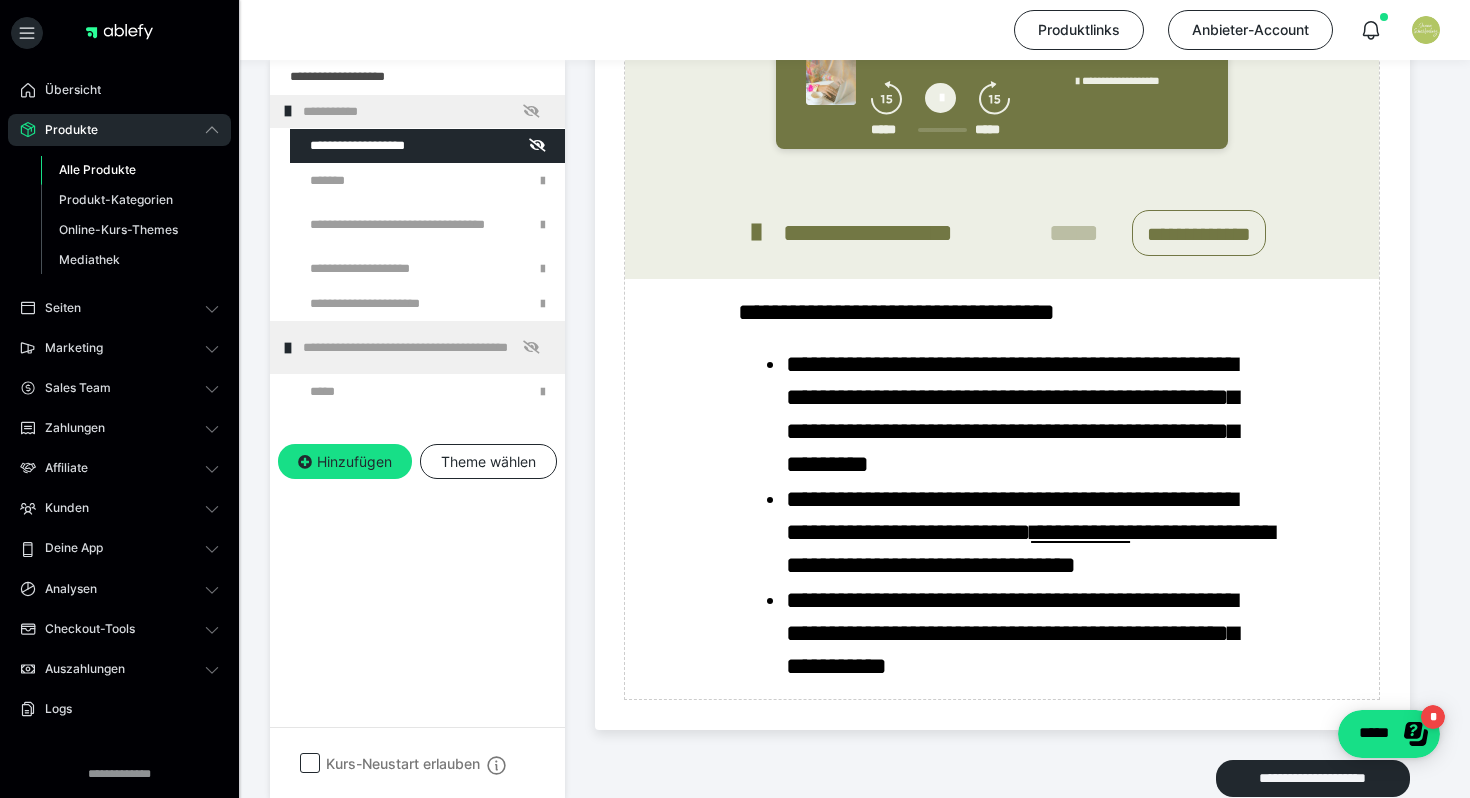 scroll, scrollTop: 1479, scrollLeft: 0, axis: vertical 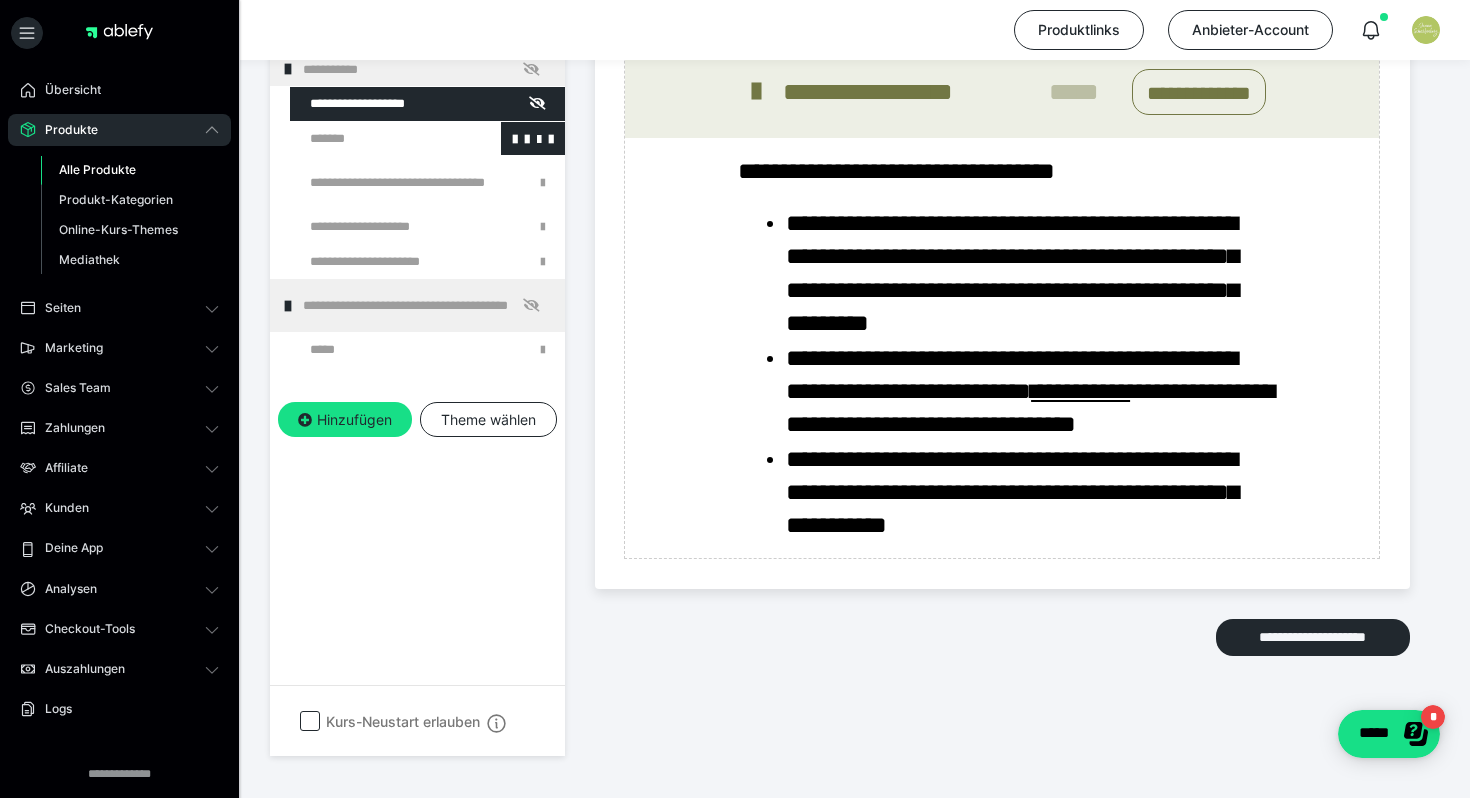 click at bounding box center [375, 139] 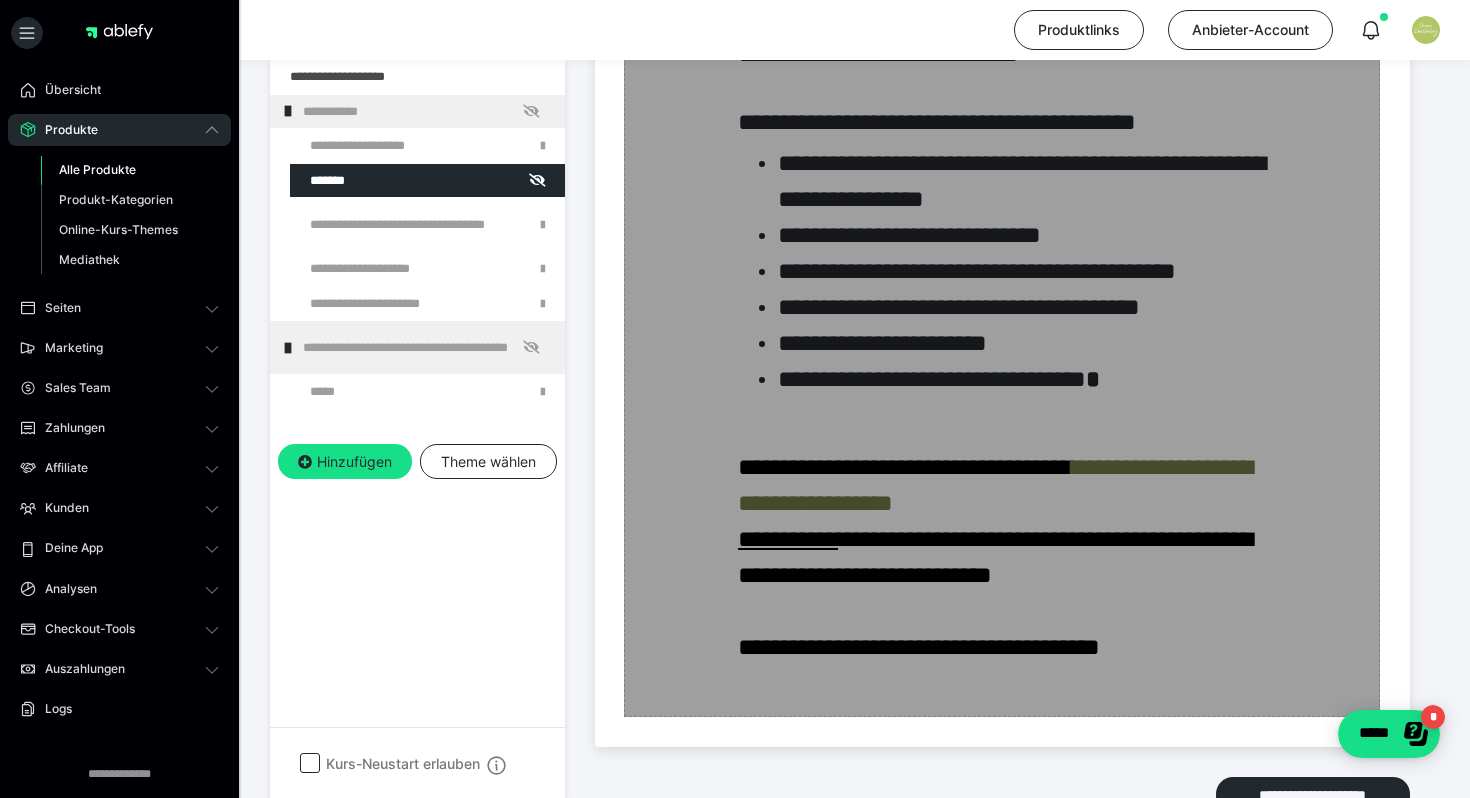 scroll, scrollTop: 712, scrollLeft: 0, axis: vertical 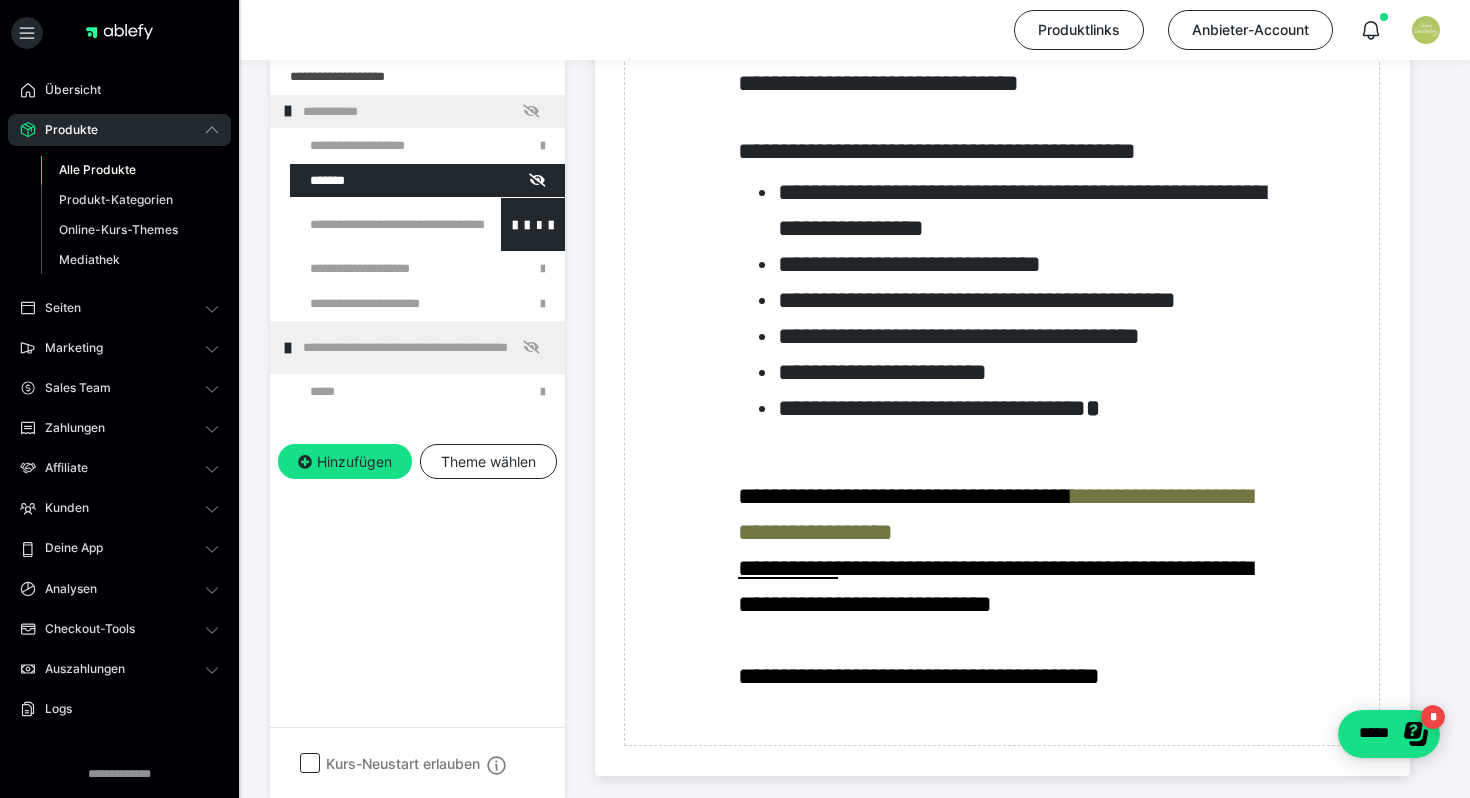 click at bounding box center [375, 224] 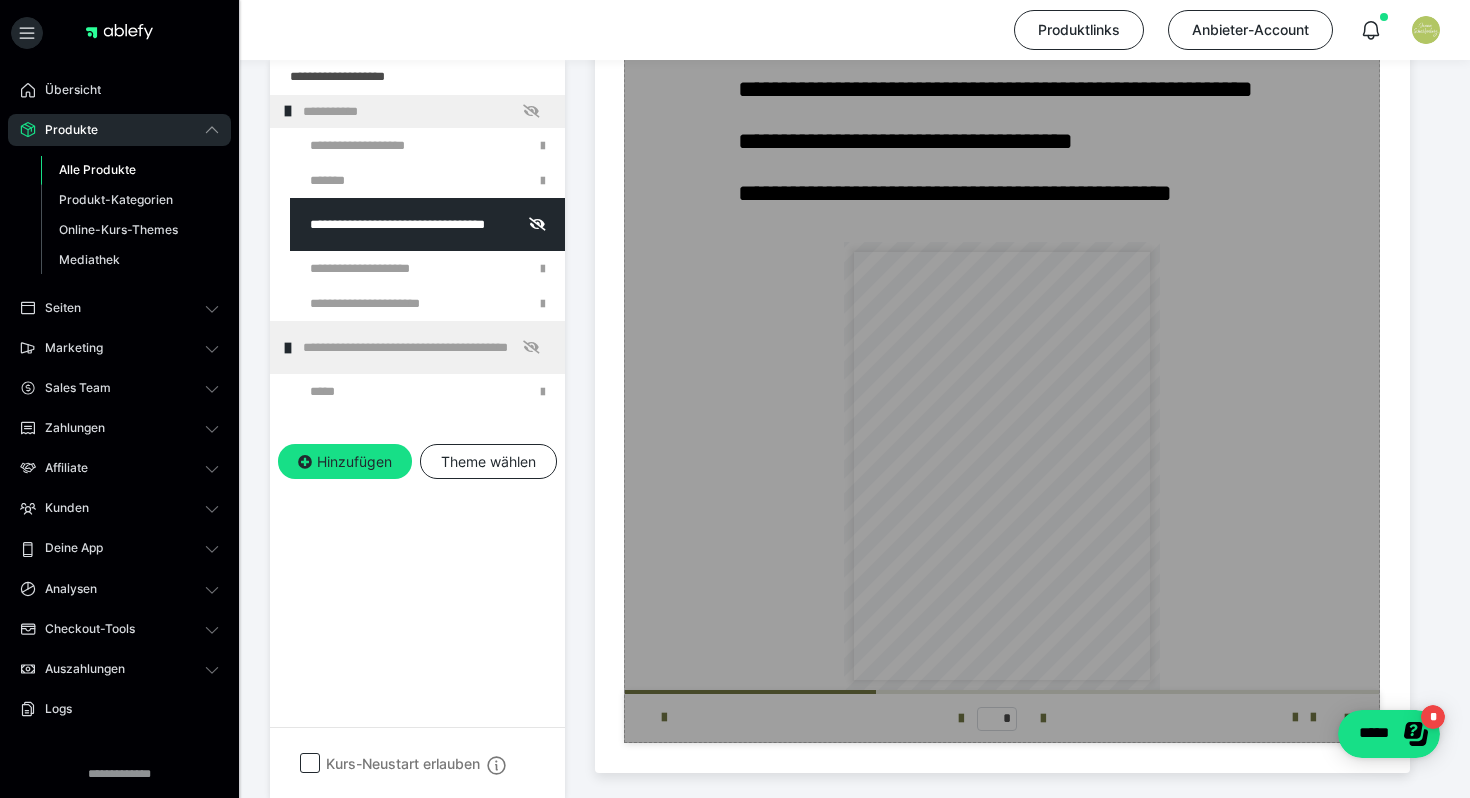 scroll, scrollTop: 1961, scrollLeft: 0, axis: vertical 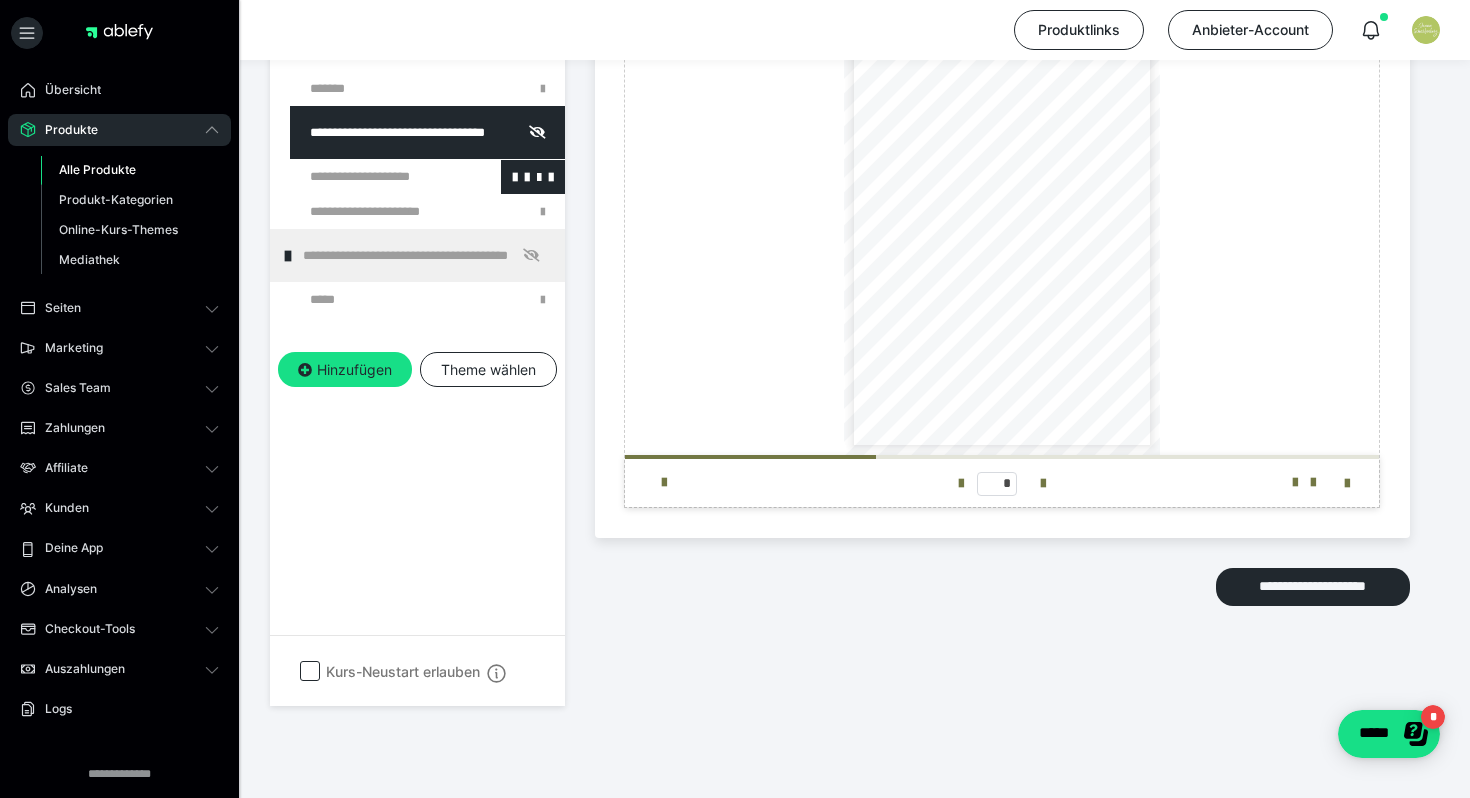 click at bounding box center [375, 177] 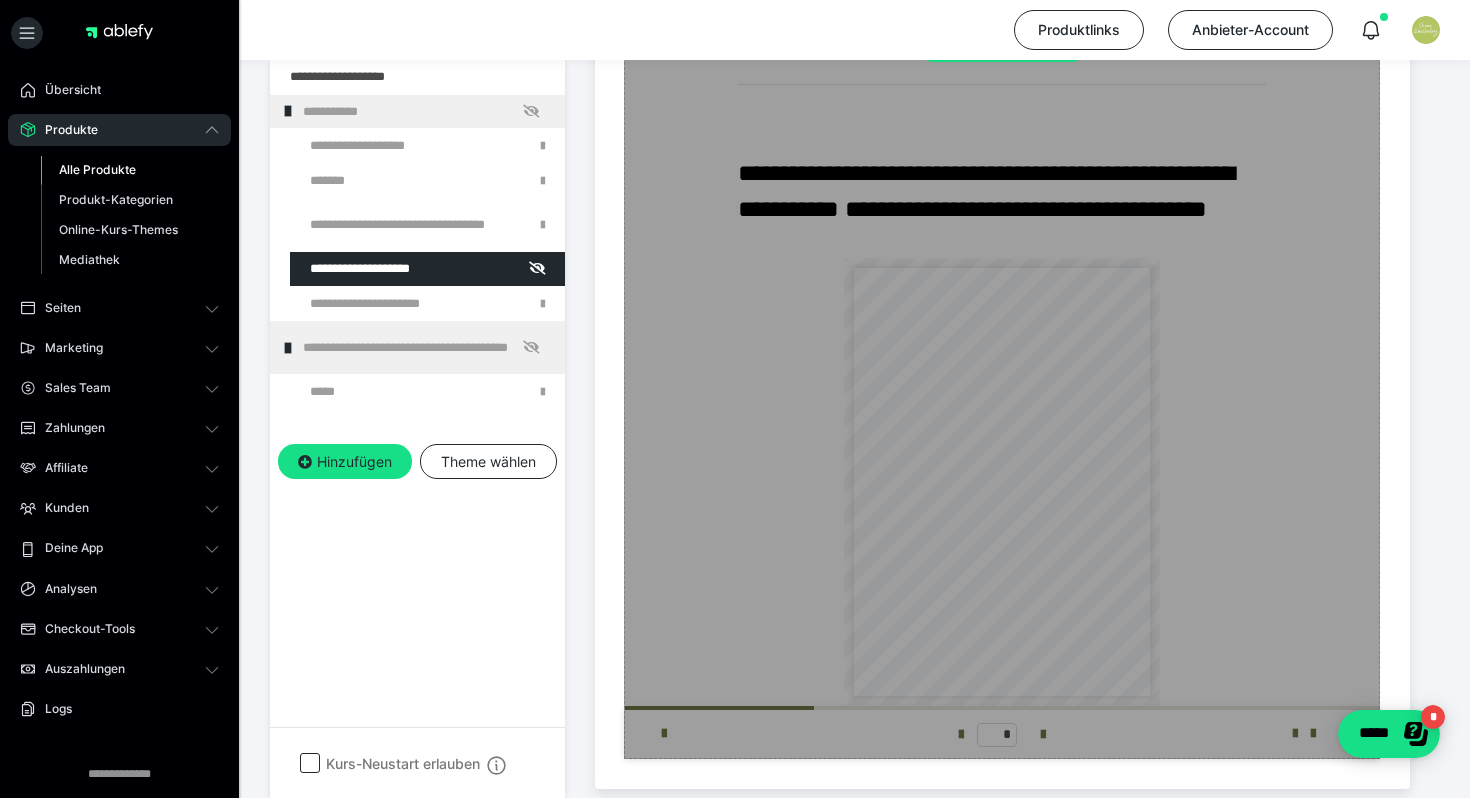 scroll, scrollTop: 821, scrollLeft: 0, axis: vertical 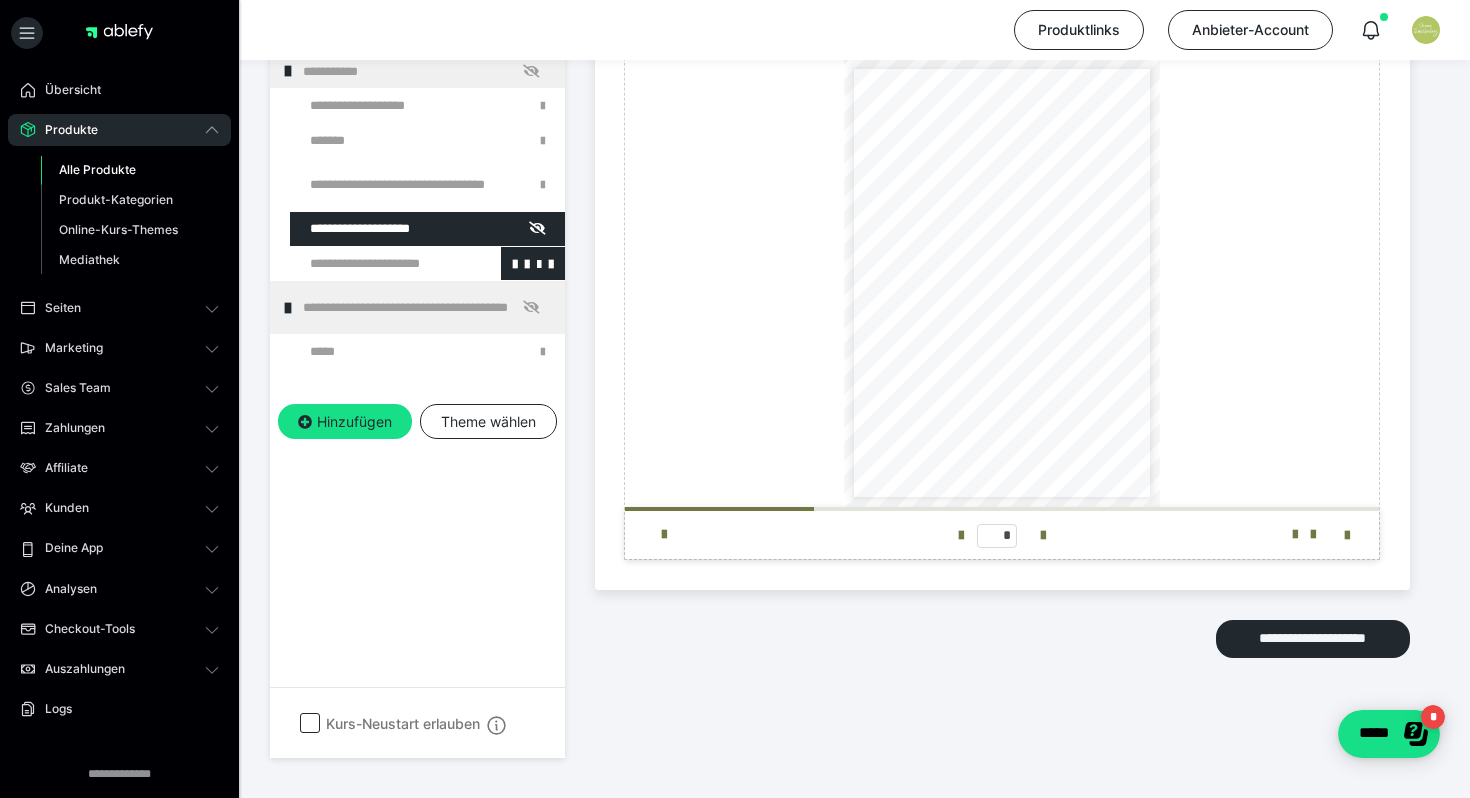 click at bounding box center (375, 263) 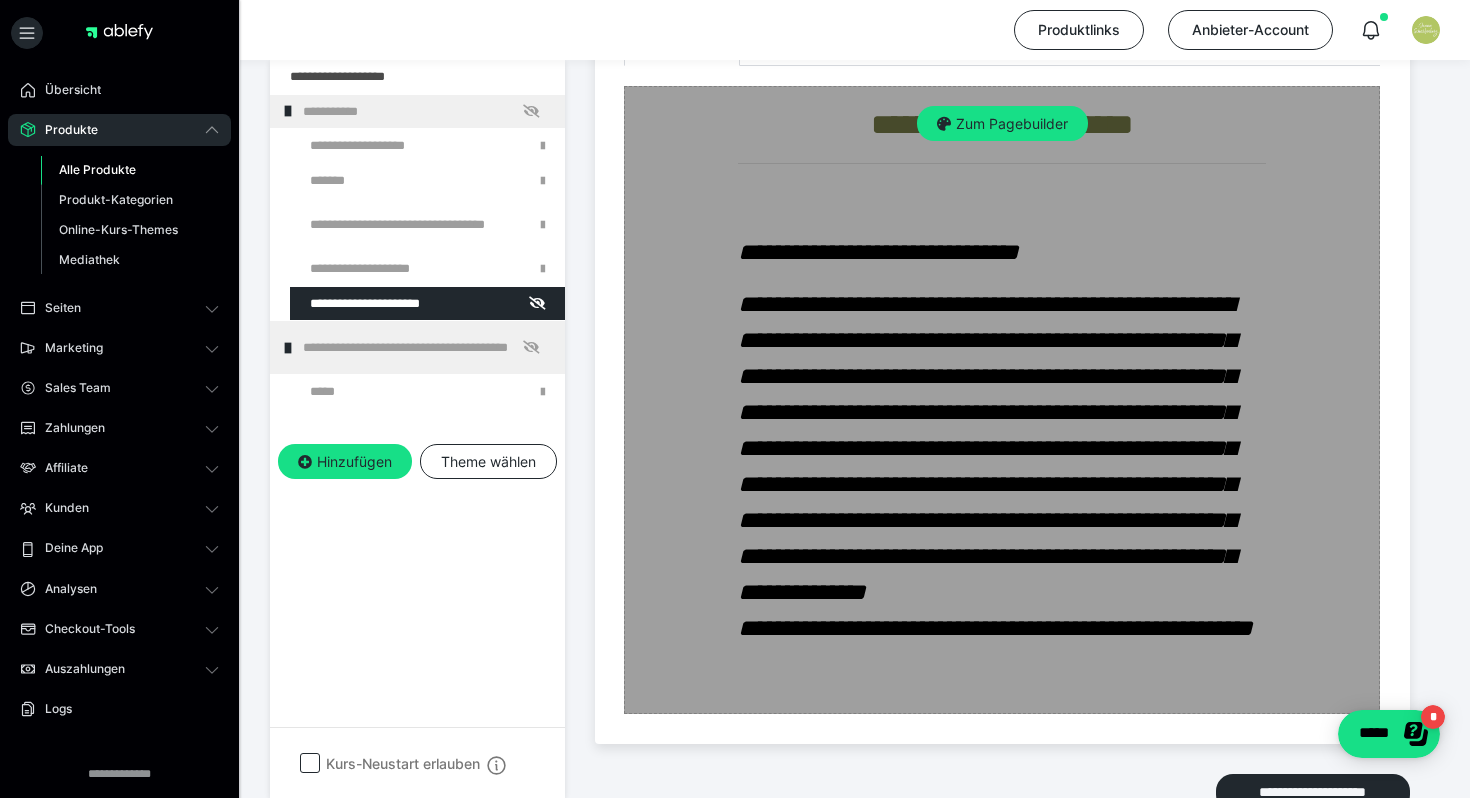 scroll, scrollTop: 517, scrollLeft: 0, axis: vertical 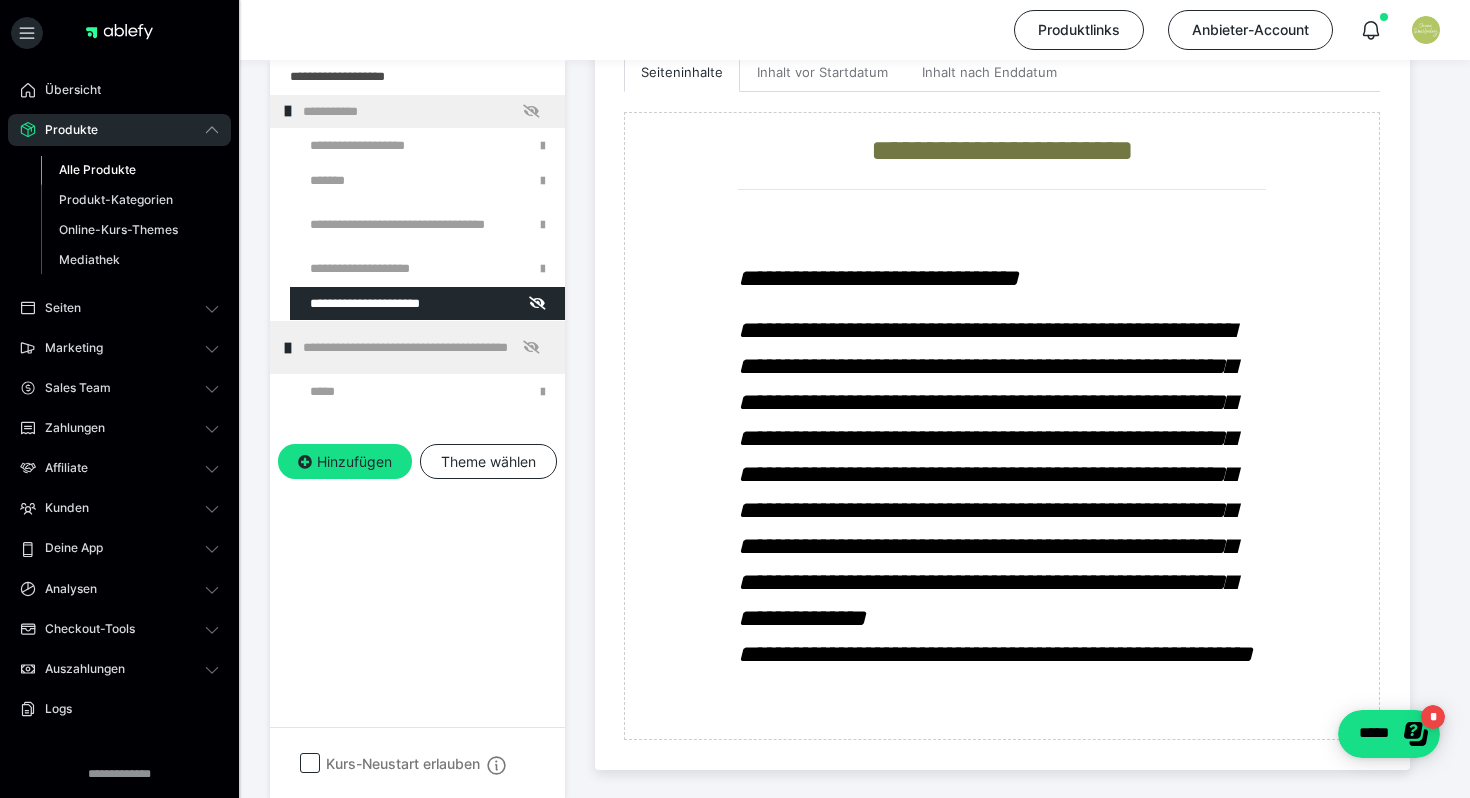 click on "**********" at bounding box center (1002, 350) 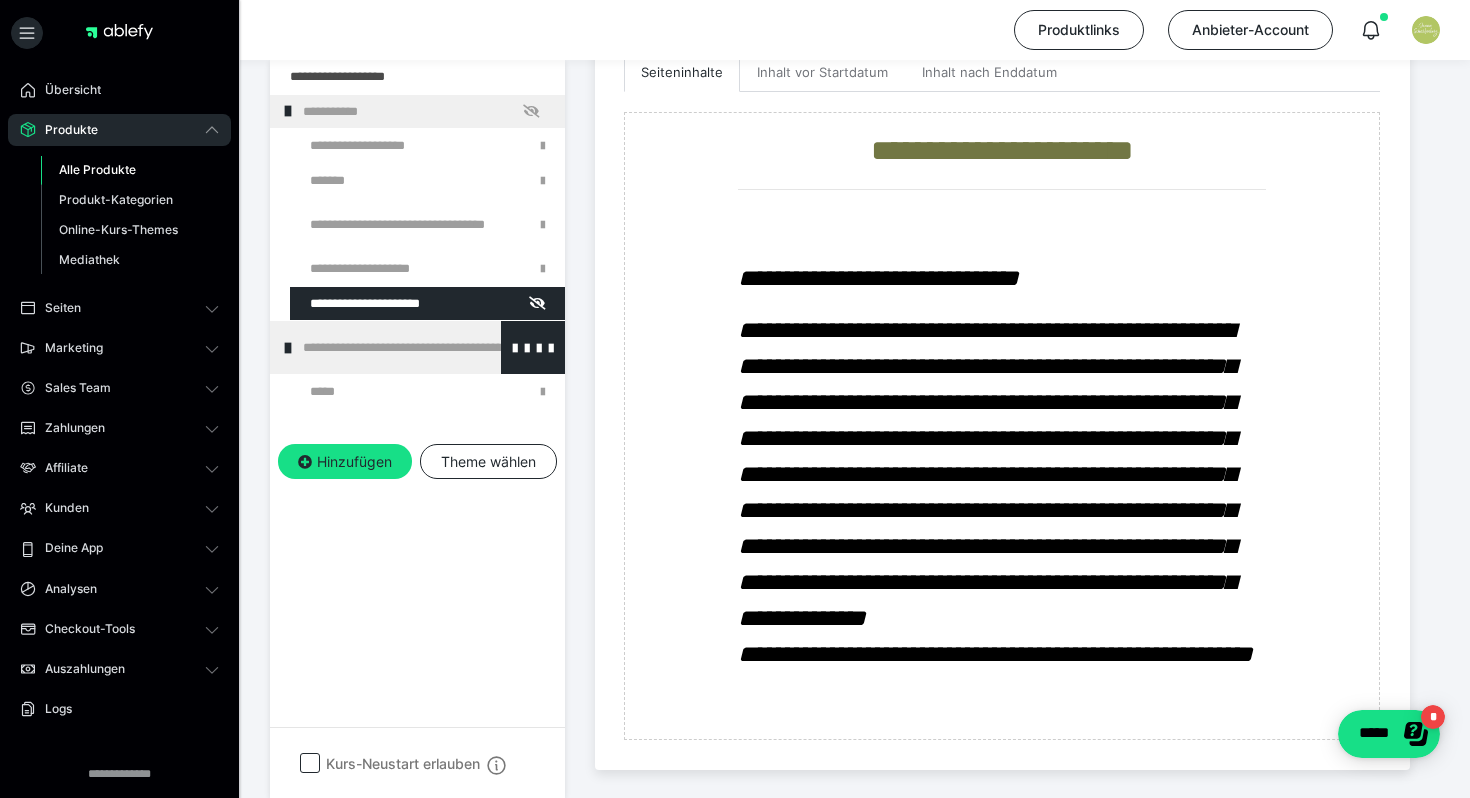 click on "**********" at bounding box center (426, 347) 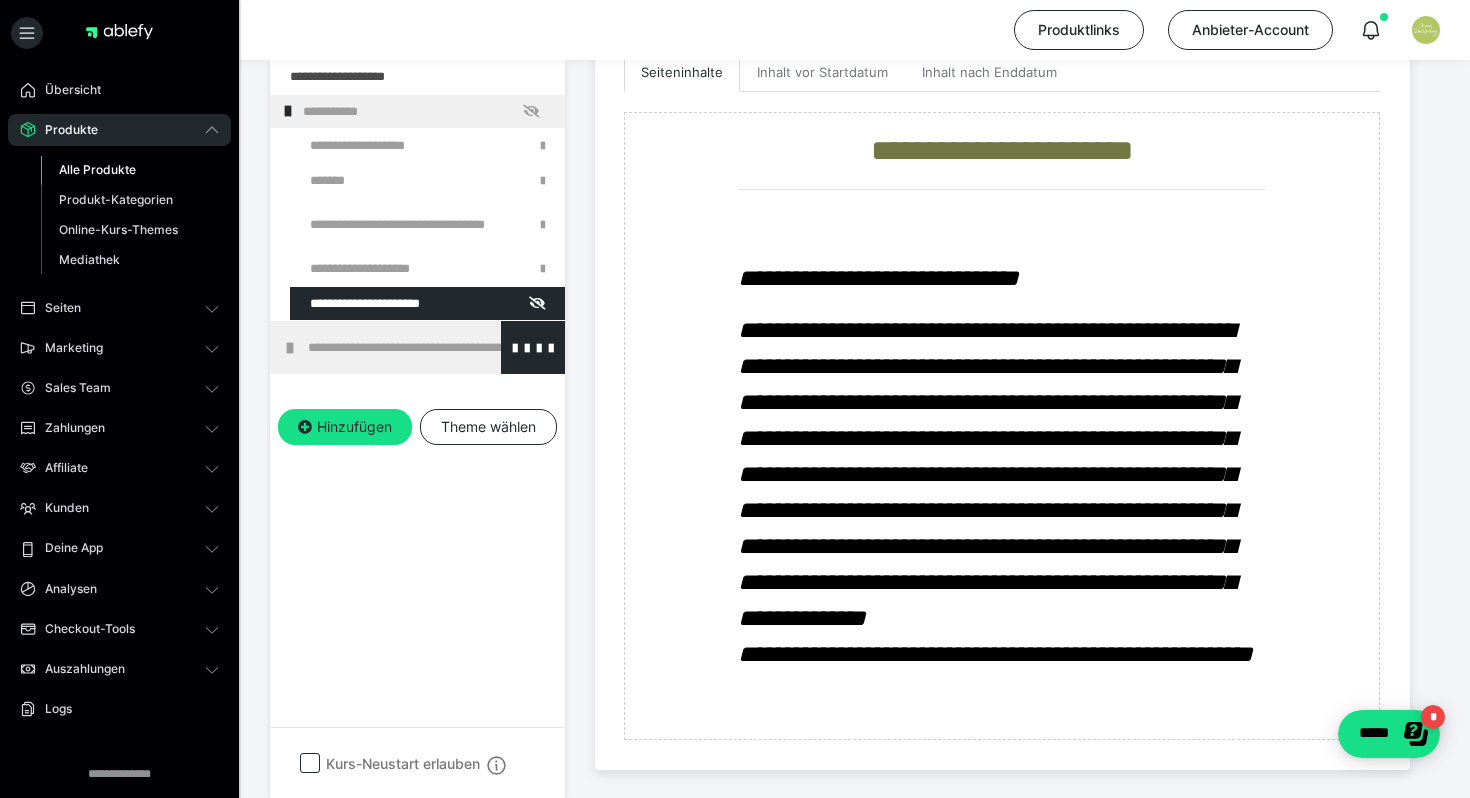 click on "**********" at bounding box center [431, 347] 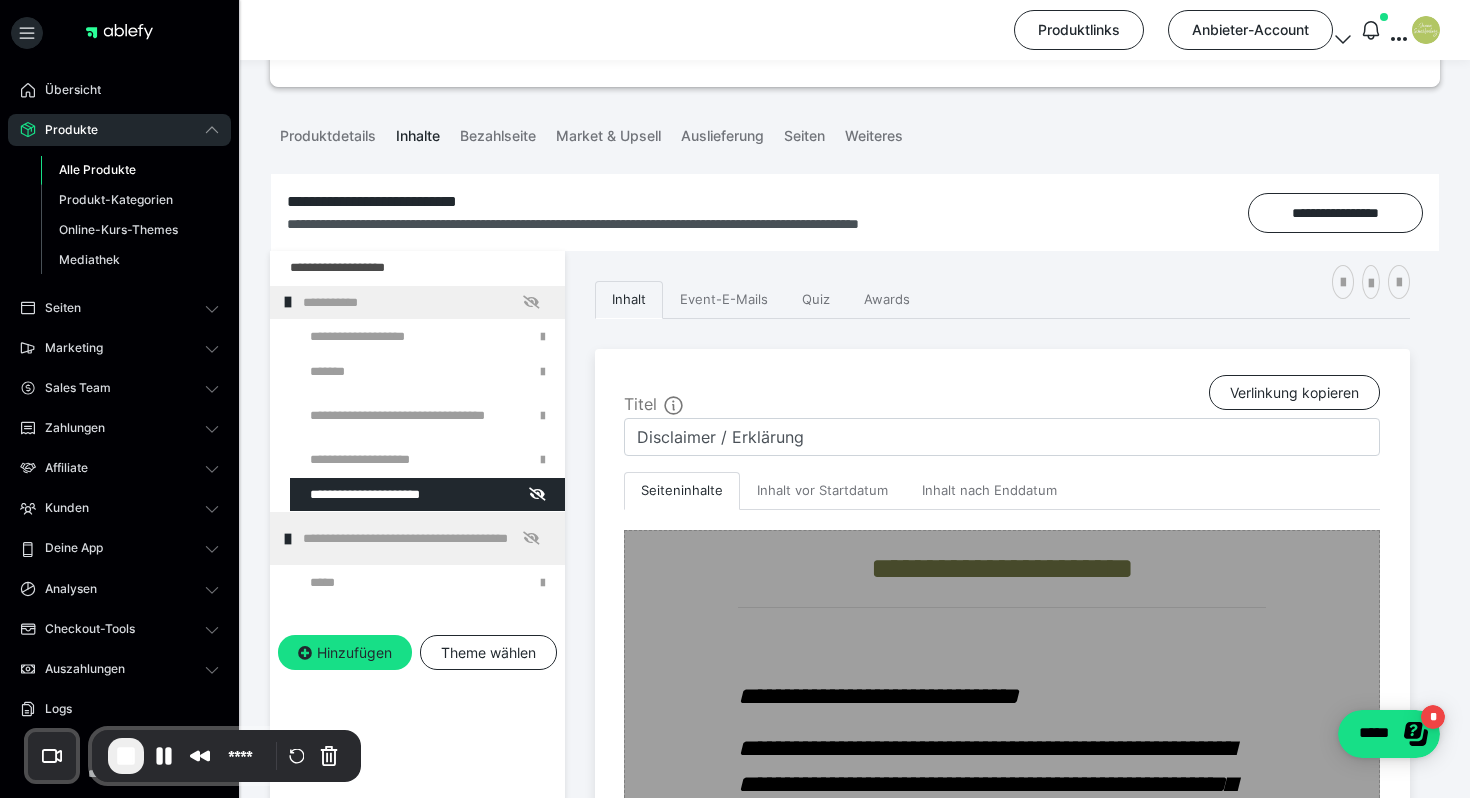scroll, scrollTop: 155, scrollLeft: 0, axis: vertical 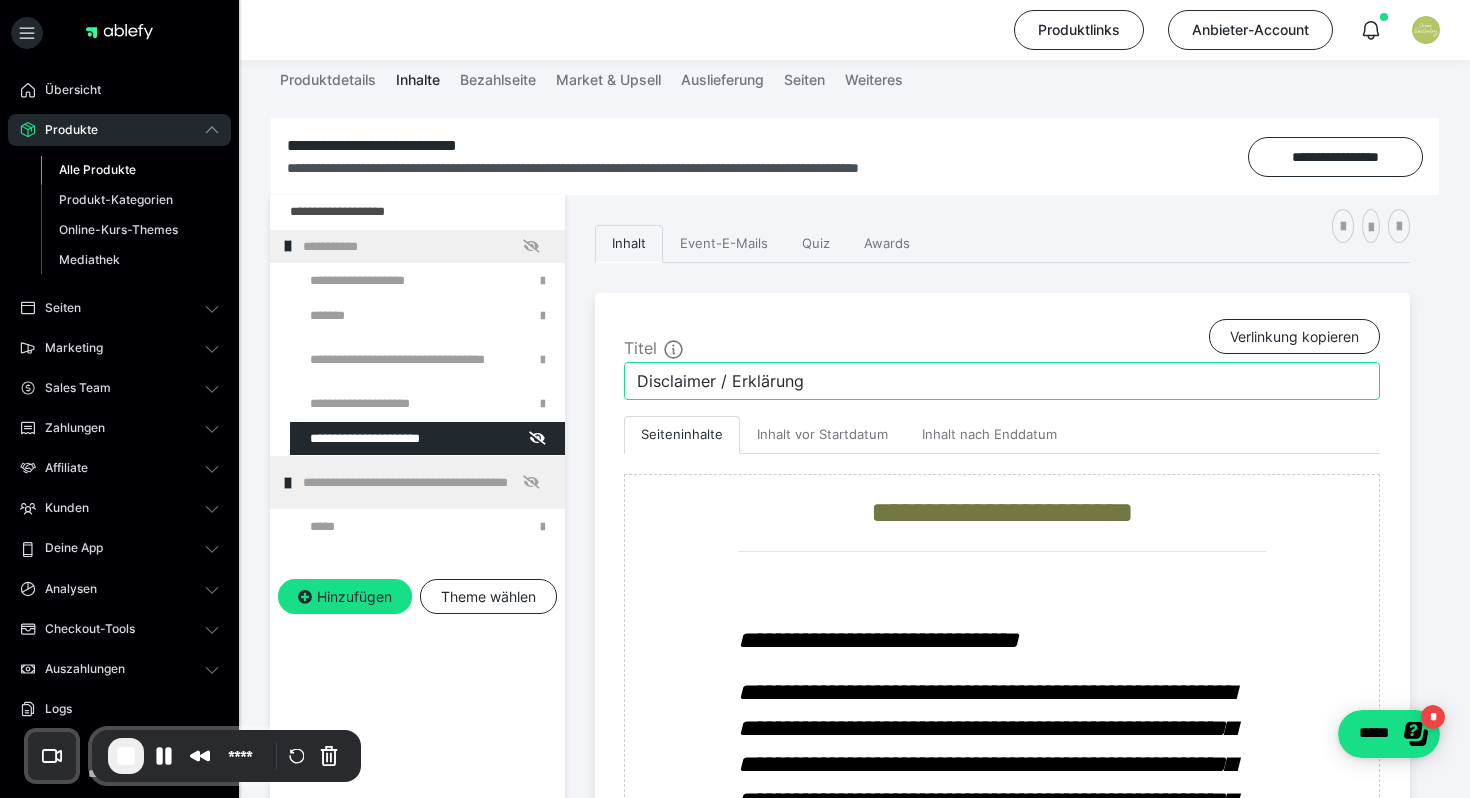 drag, startPoint x: 828, startPoint y: 384, endPoint x: 603, endPoint y: 381, distance: 225.02 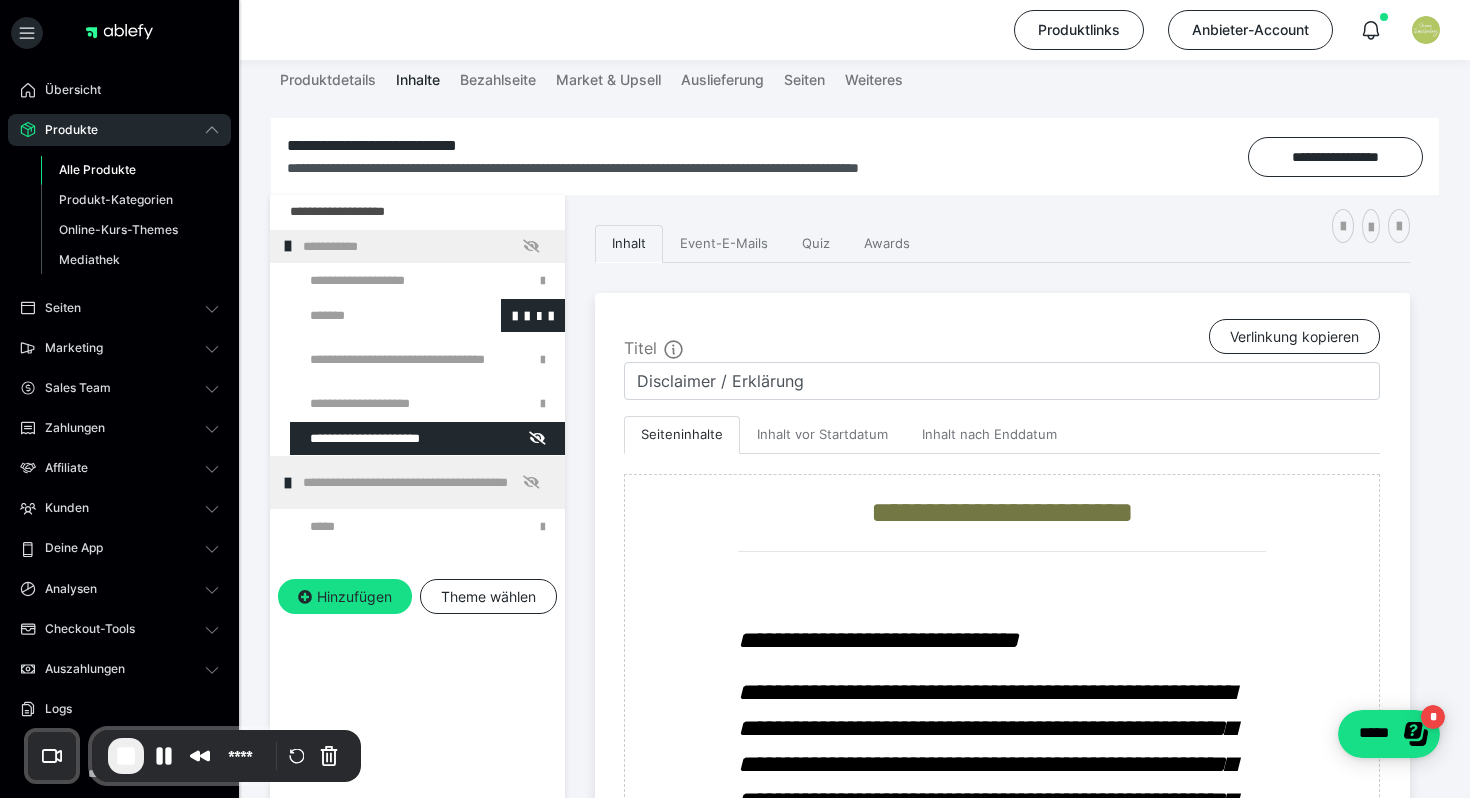 click at bounding box center [375, 316] 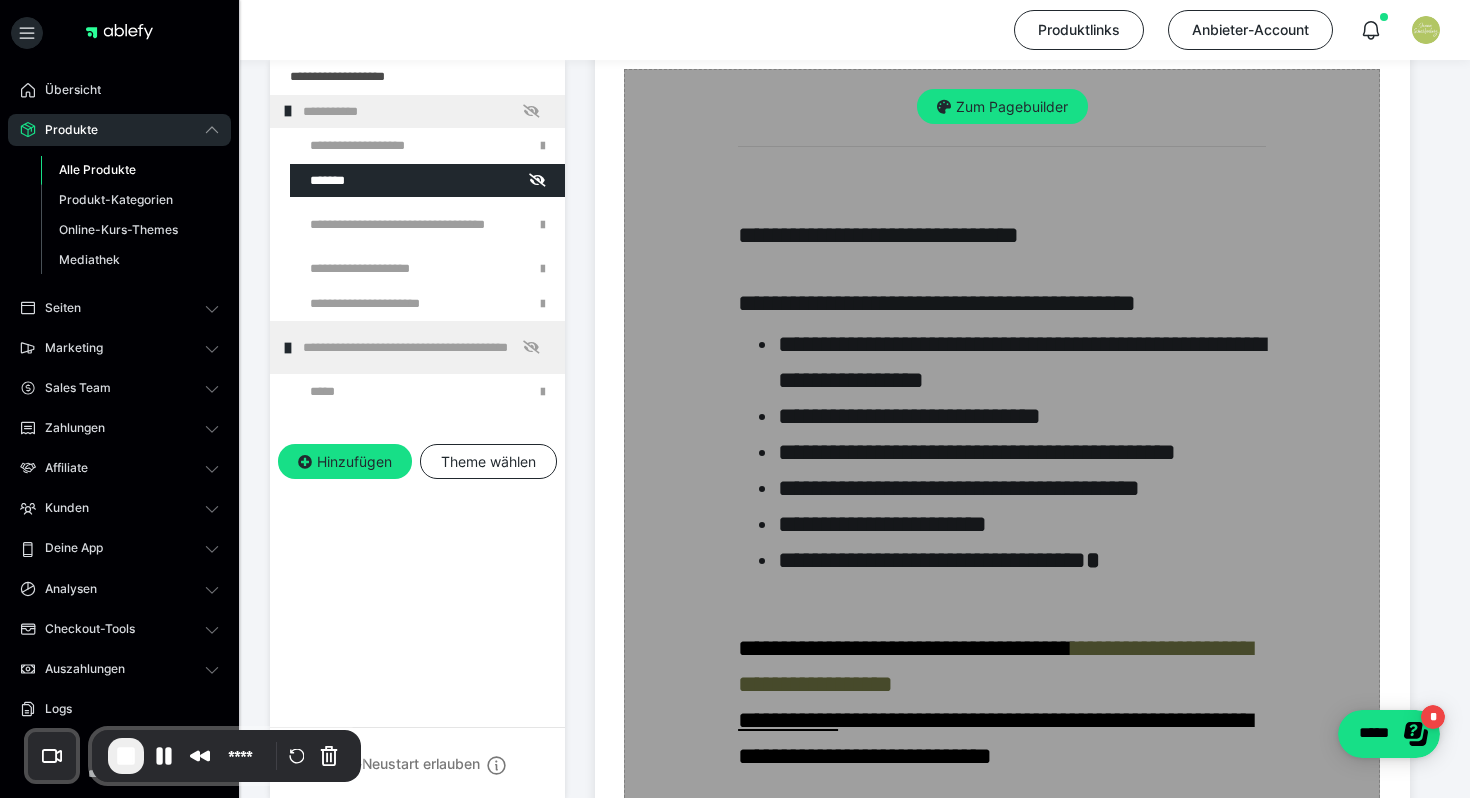 scroll, scrollTop: 861, scrollLeft: 0, axis: vertical 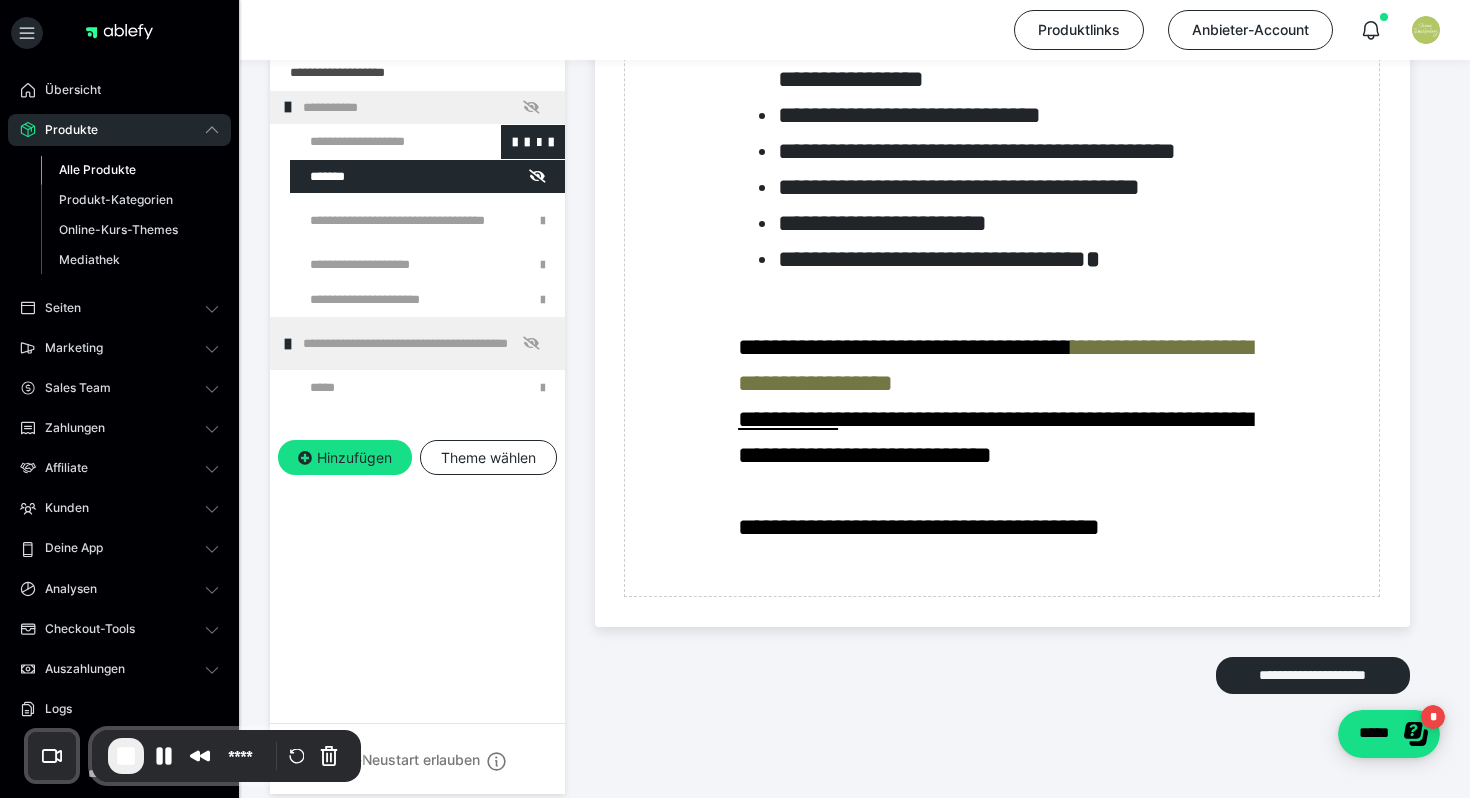 click at bounding box center (375, 142) 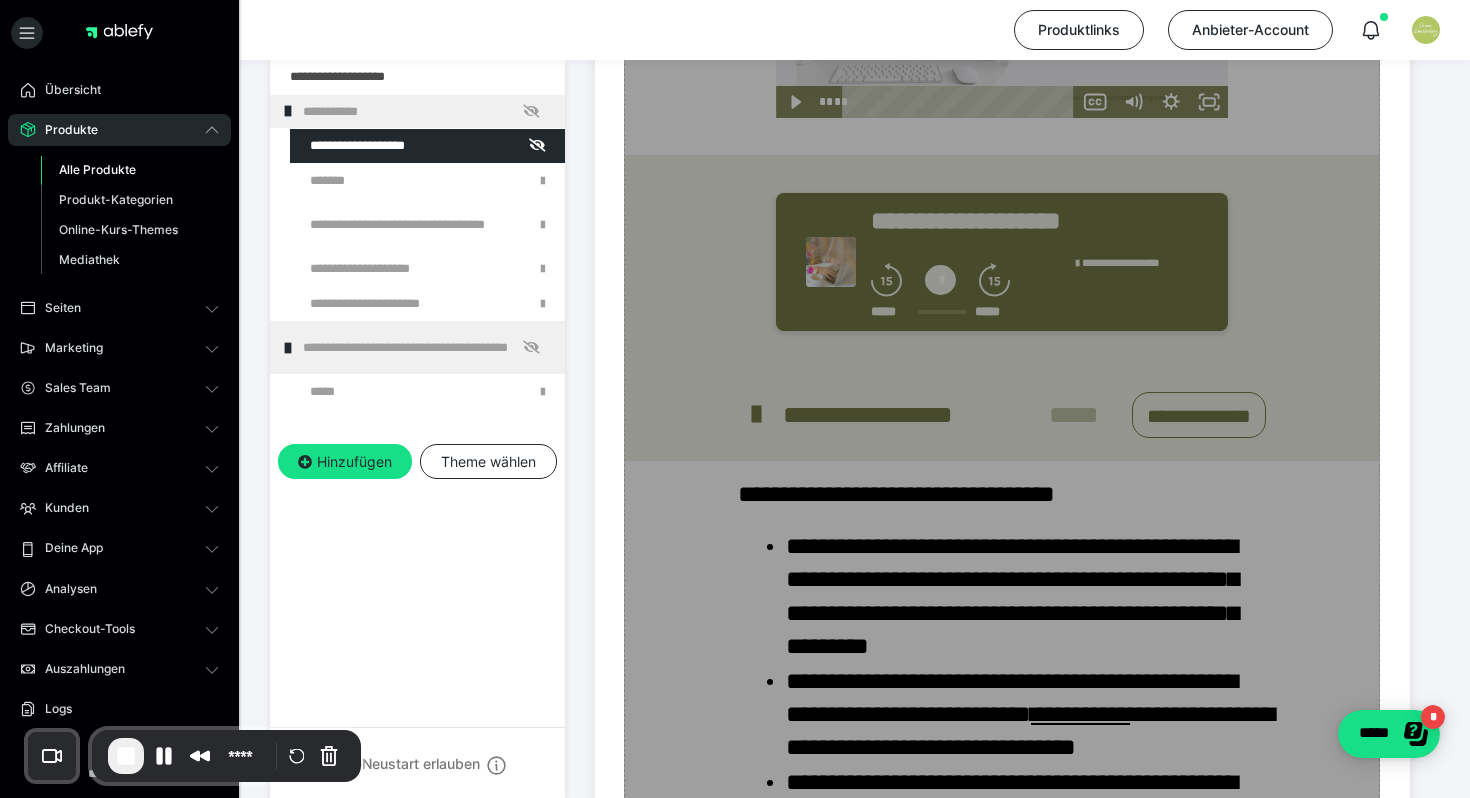 scroll, scrollTop: 1479, scrollLeft: 0, axis: vertical 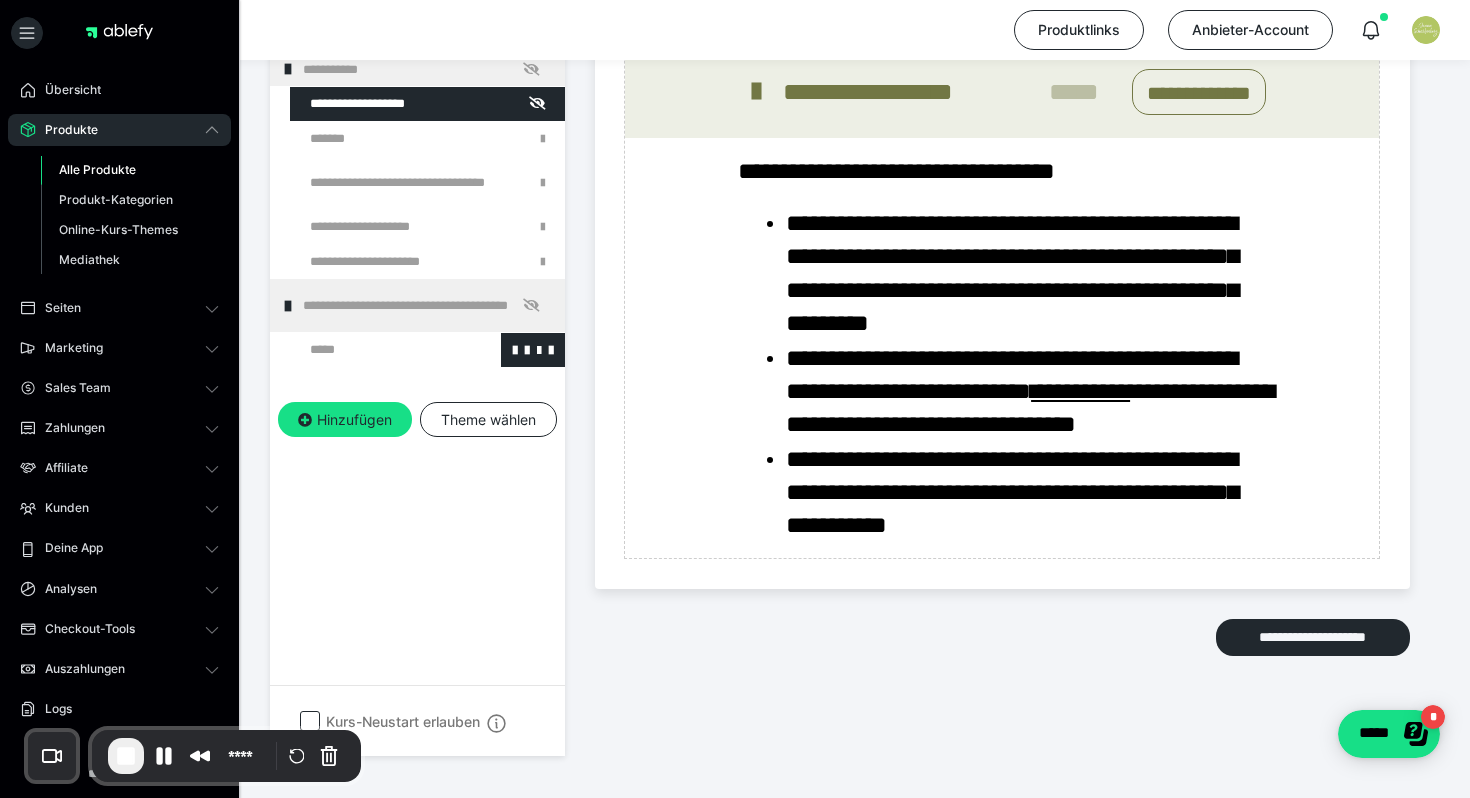 click at bounding box center (375, 350) 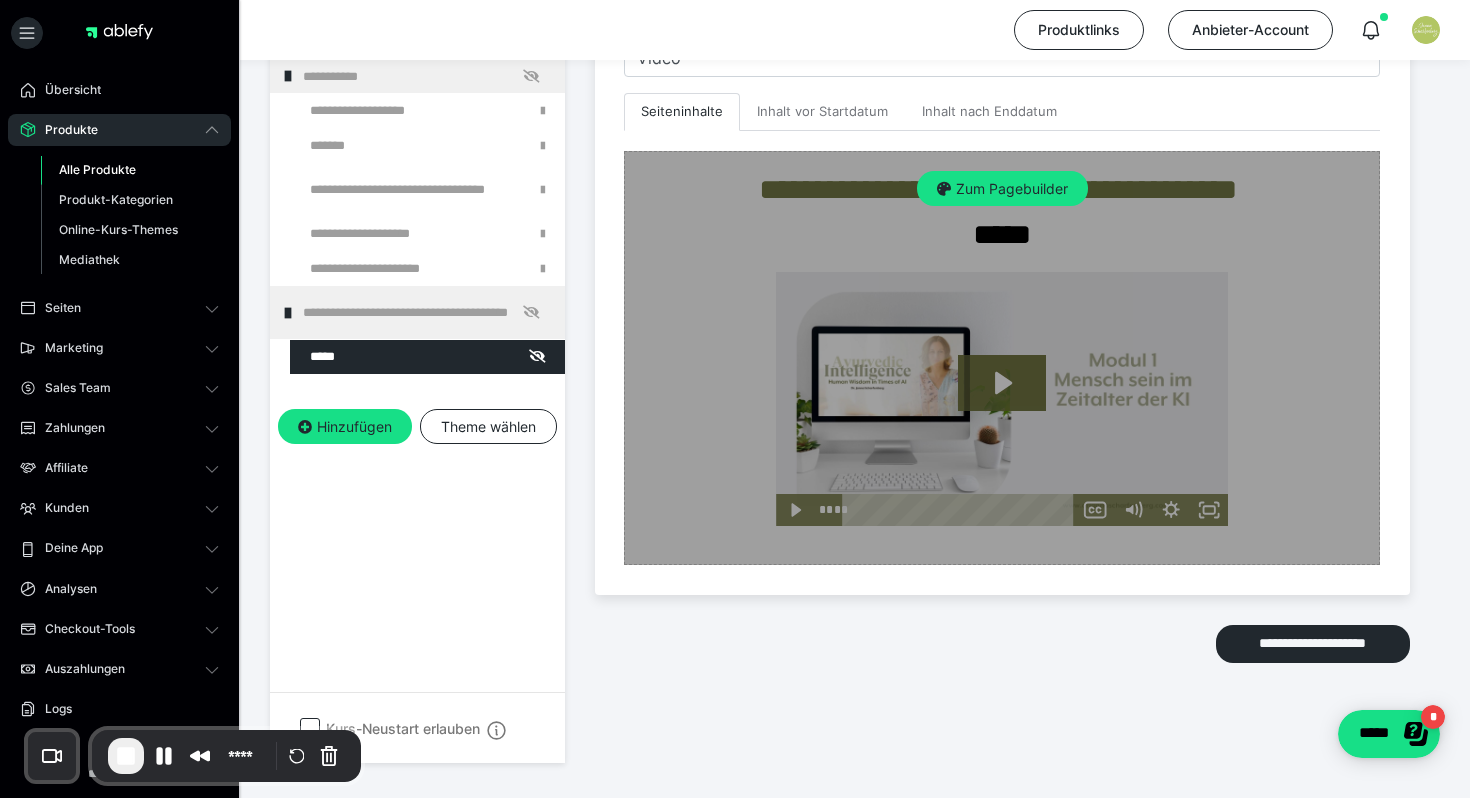 scroll, scrollTop: 487, scrollLeft: 0, axis: vertical 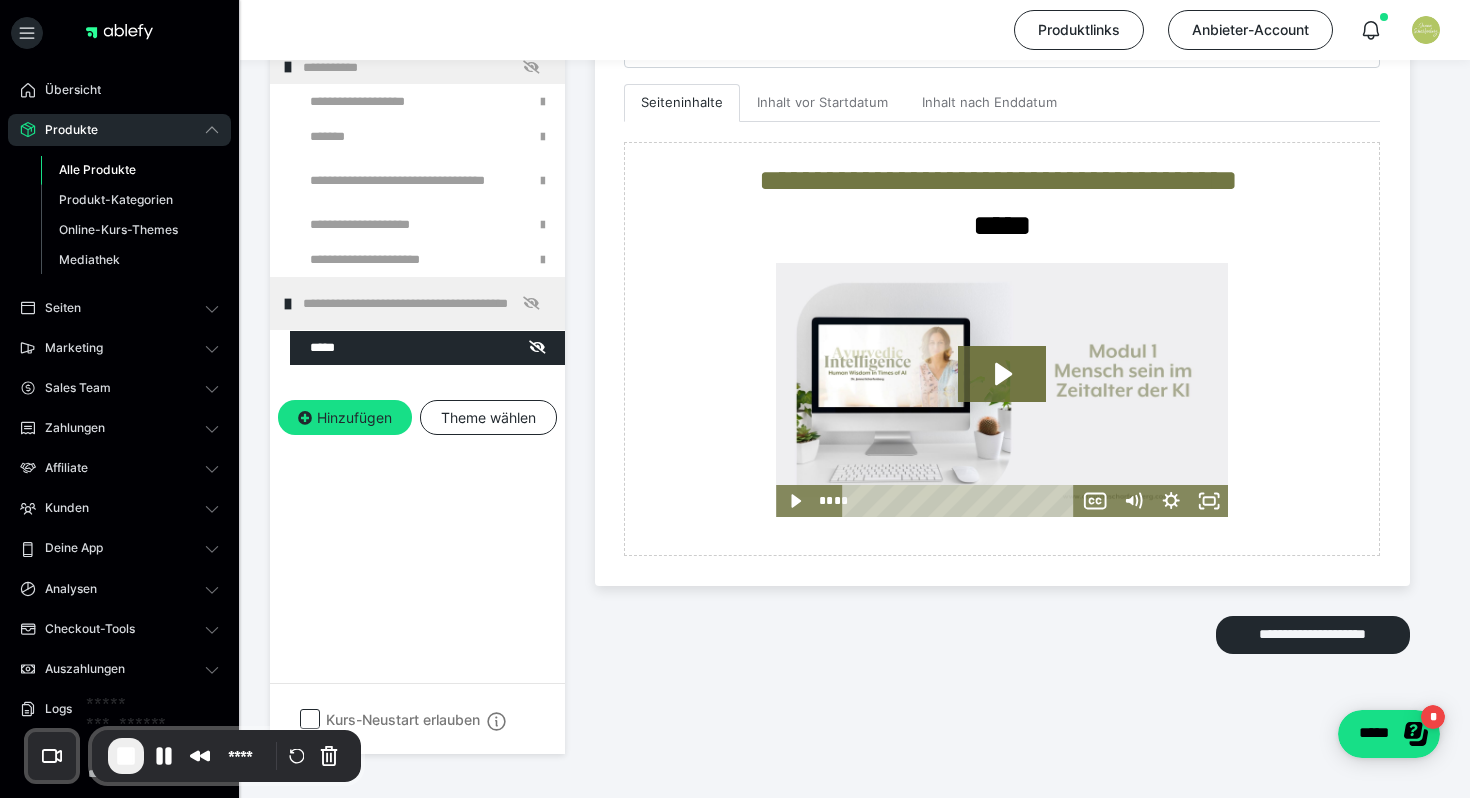 click at bounding box center (126, 756) 